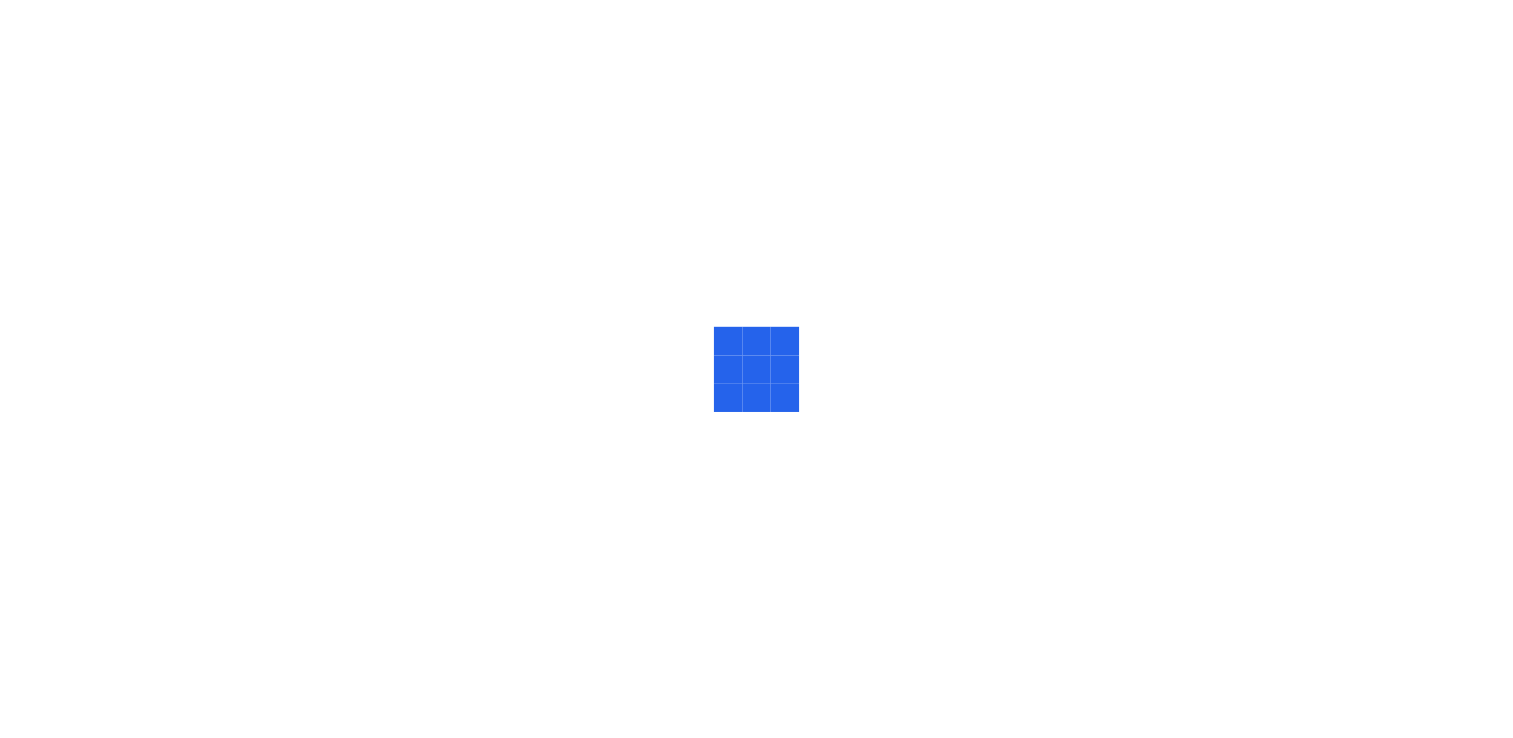 scroll, scrollTop: 0, scrollLeft: 0, axis: both 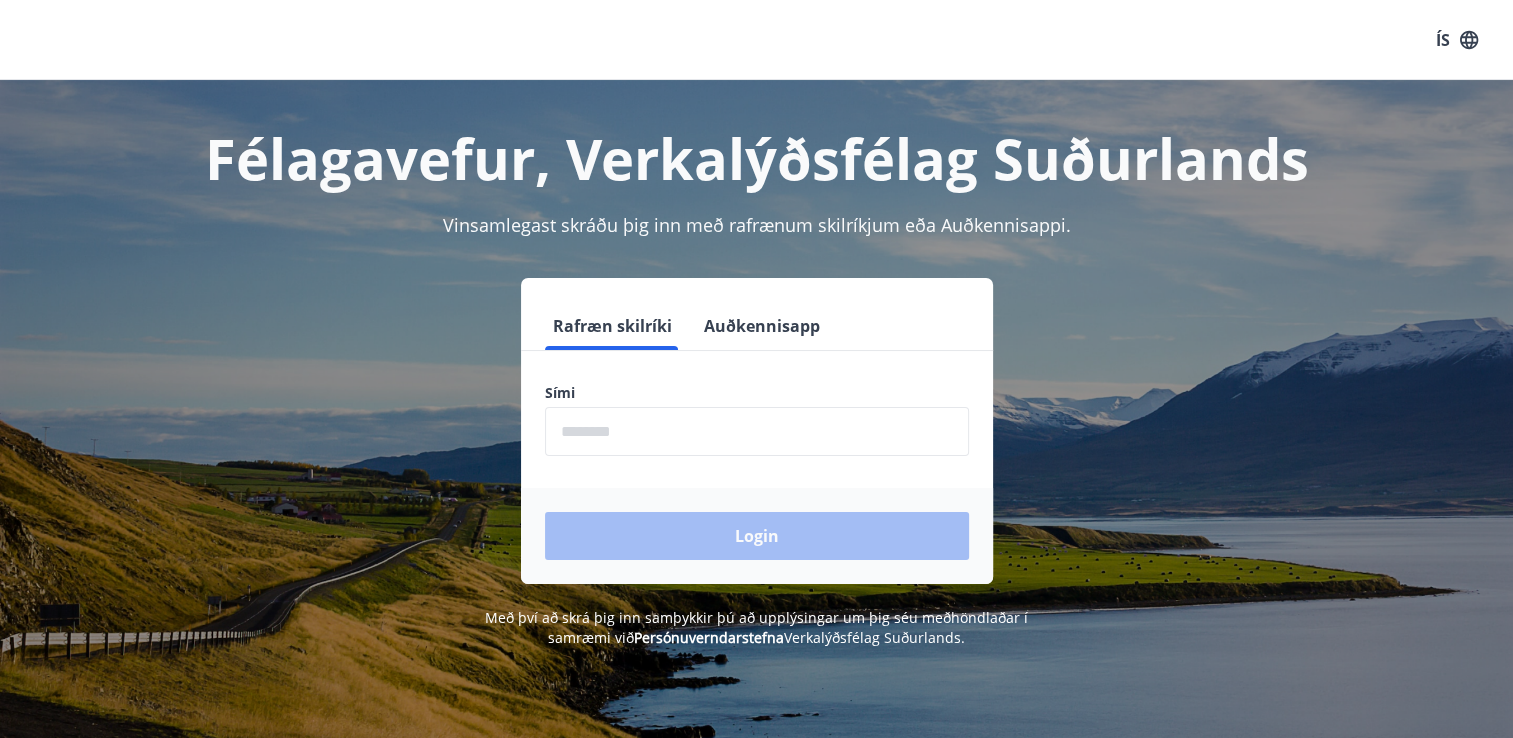 click at bounding box center (757, 431) 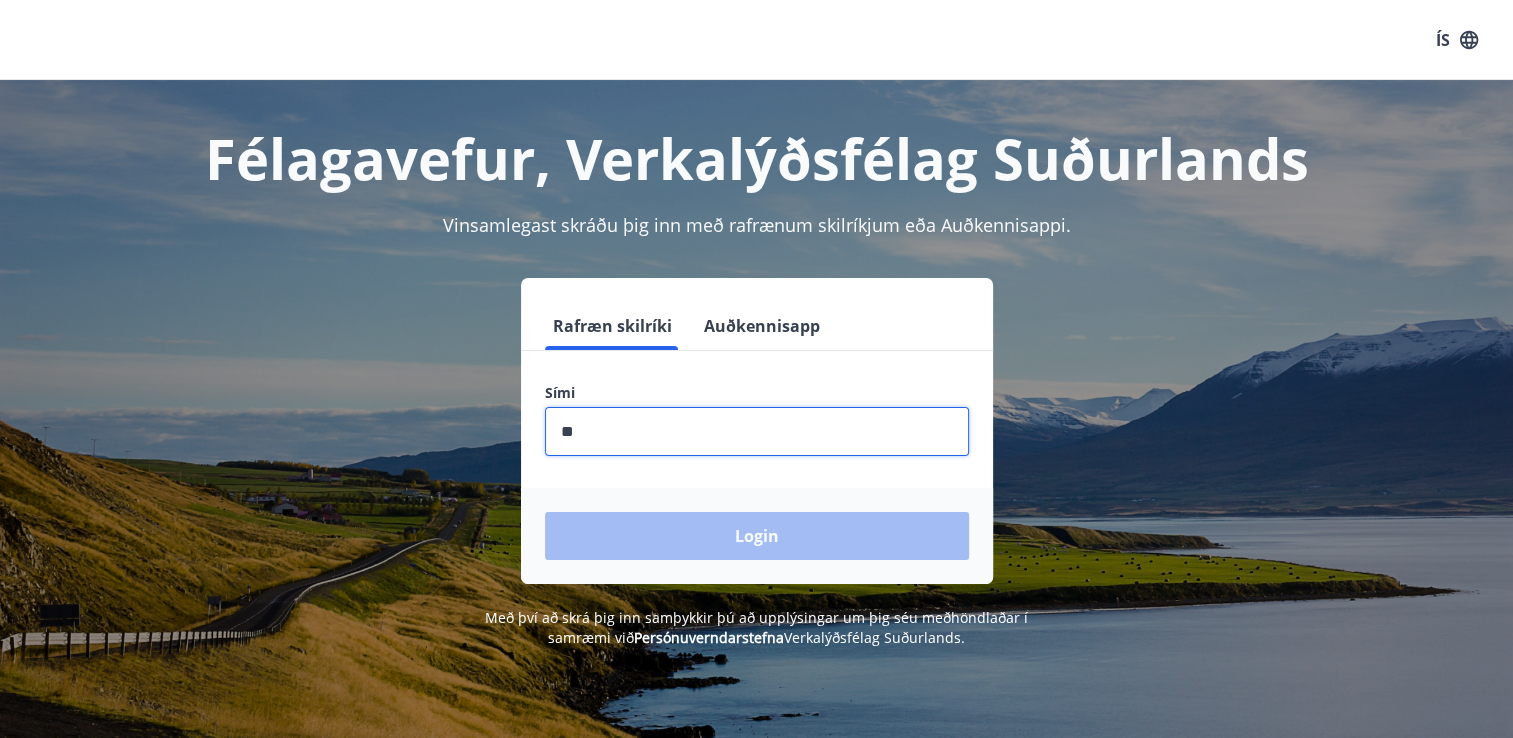 type on "********" 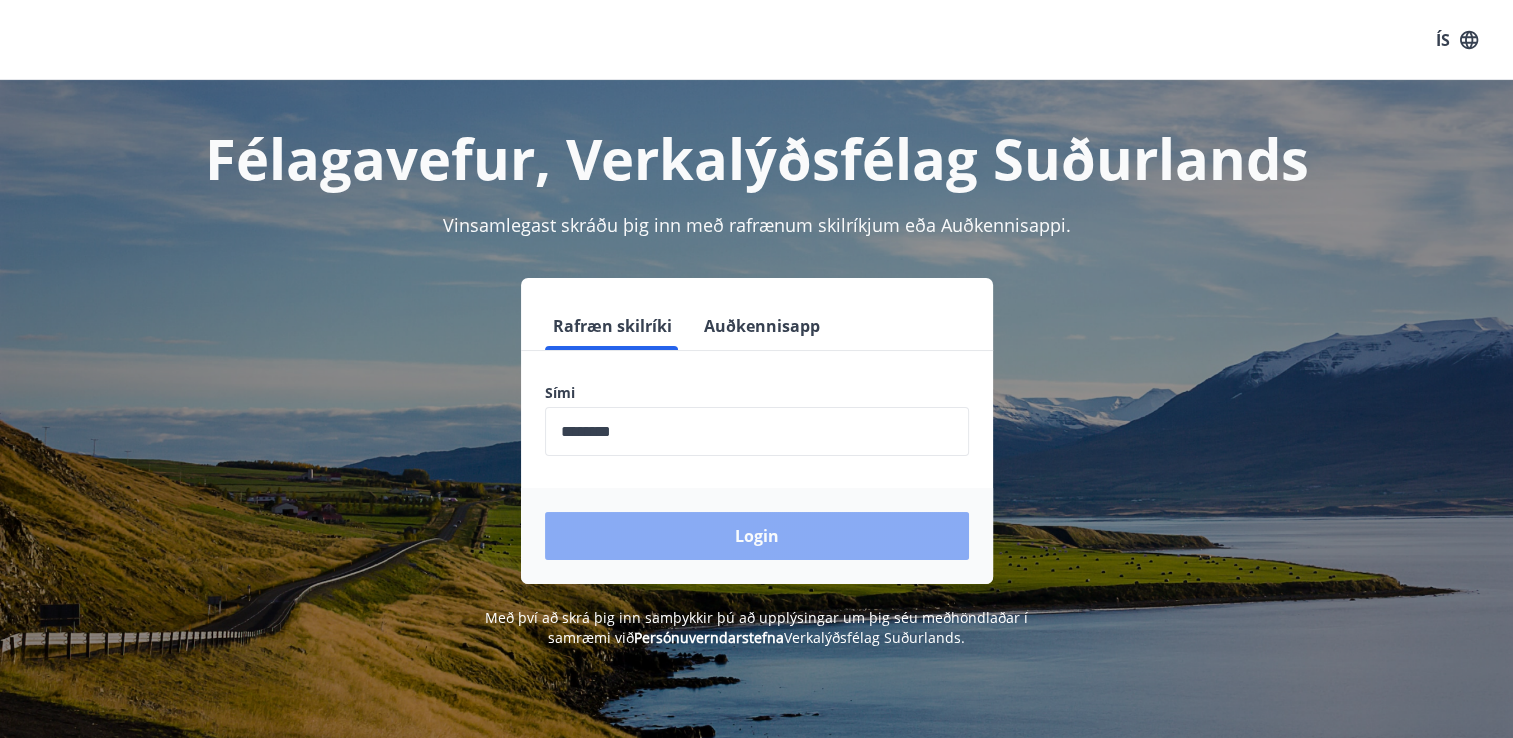 click on "Login" at bounding box center [757, 536] 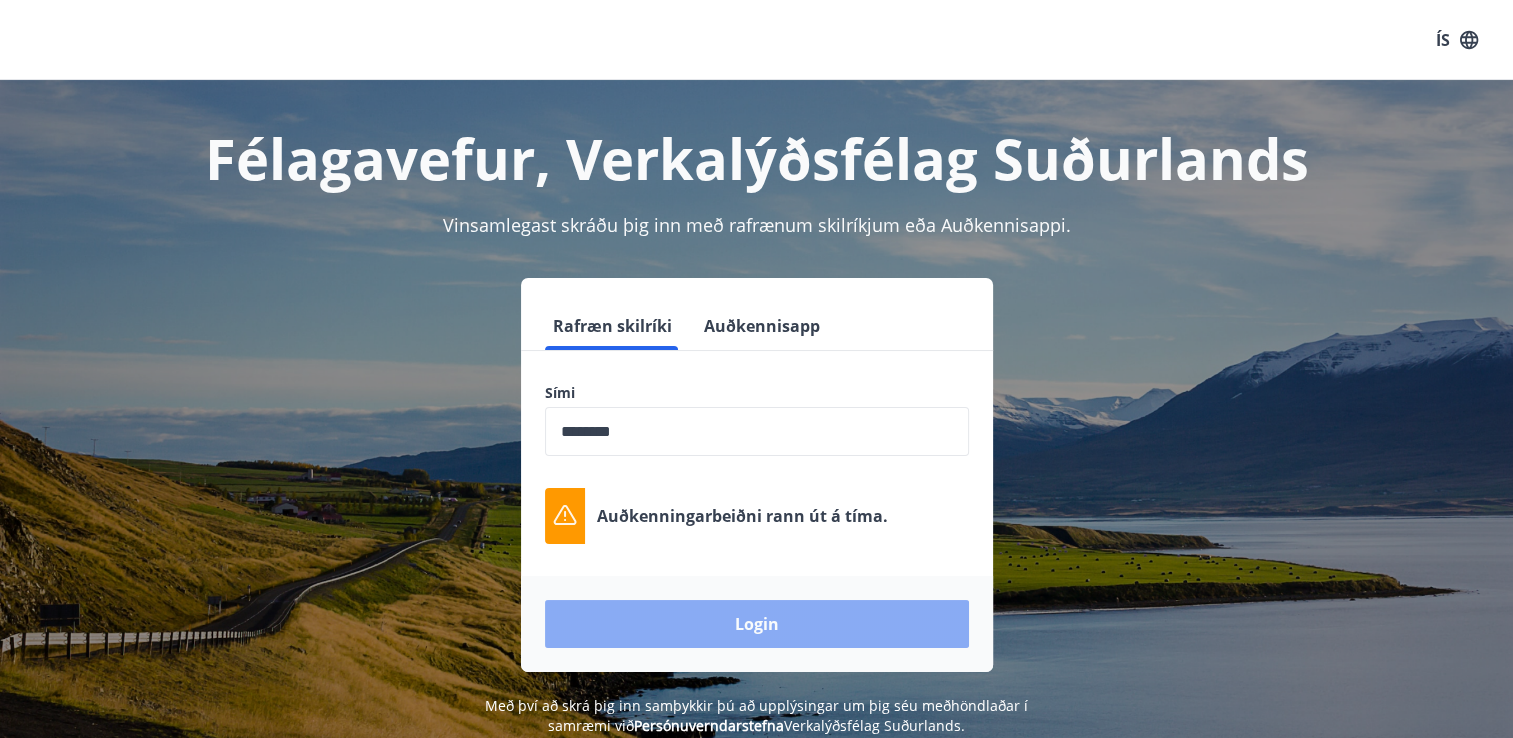 click on "Login" at bounding box center [757, 624] 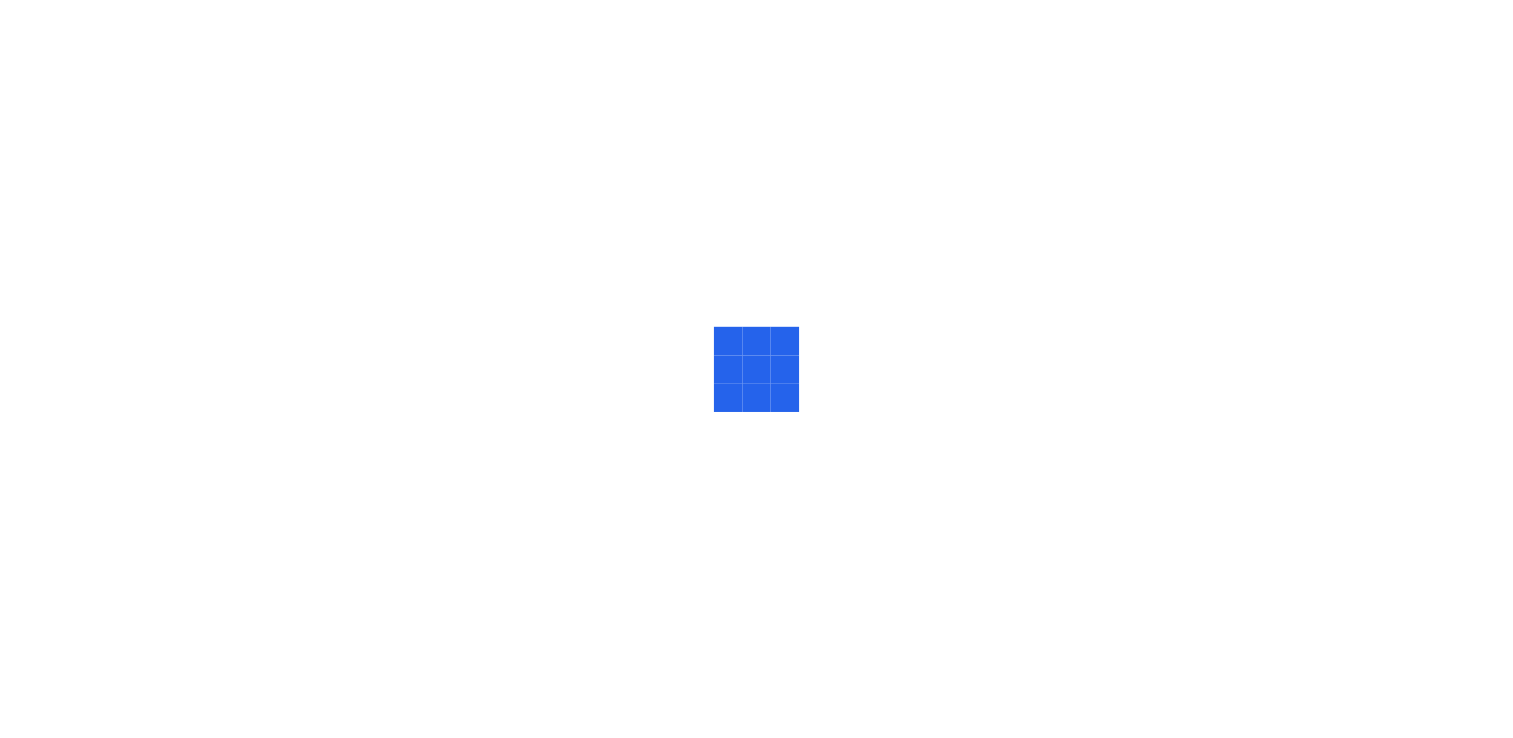 scroll, scrollTop: 0, scrollLeft: 0, axis: both 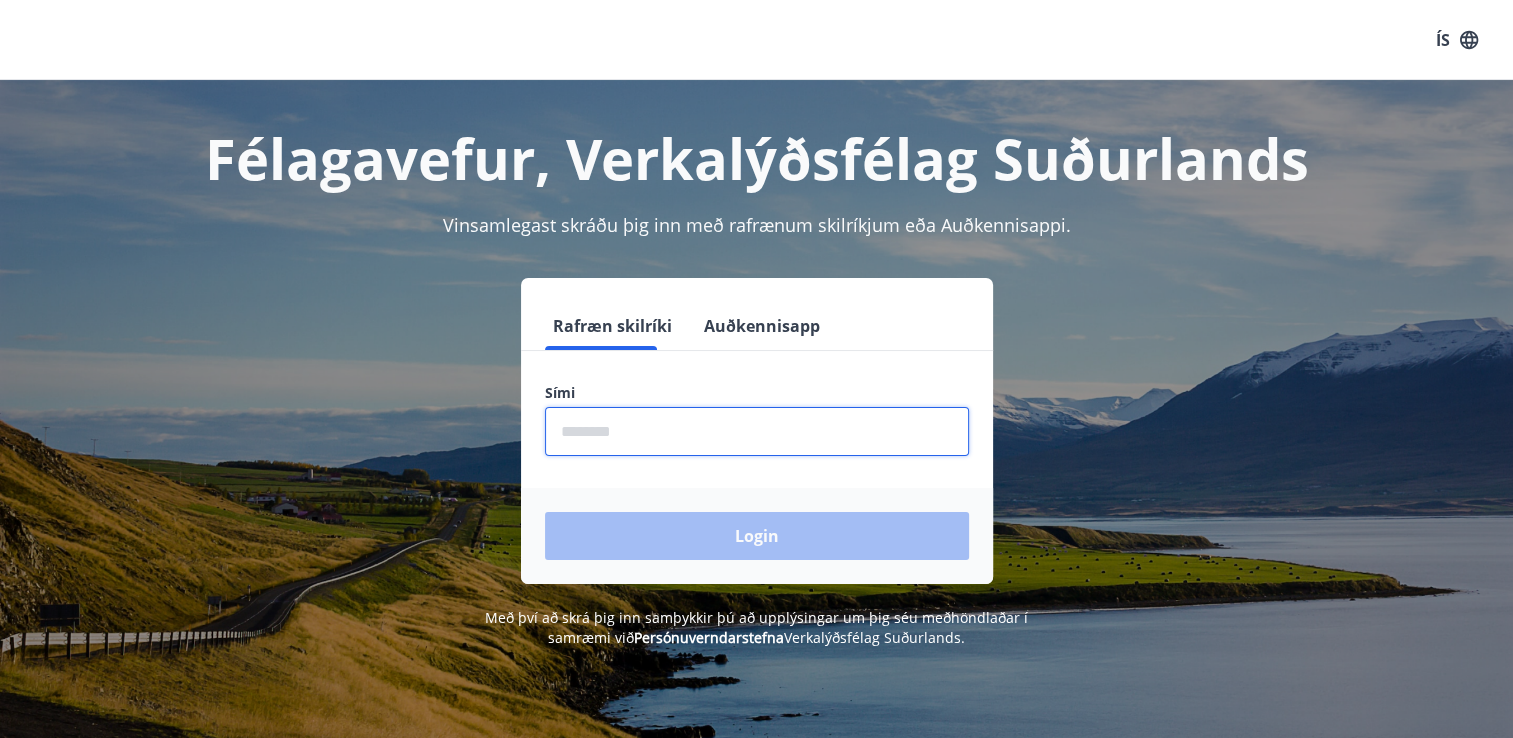 click at bounding box center [757, 431] 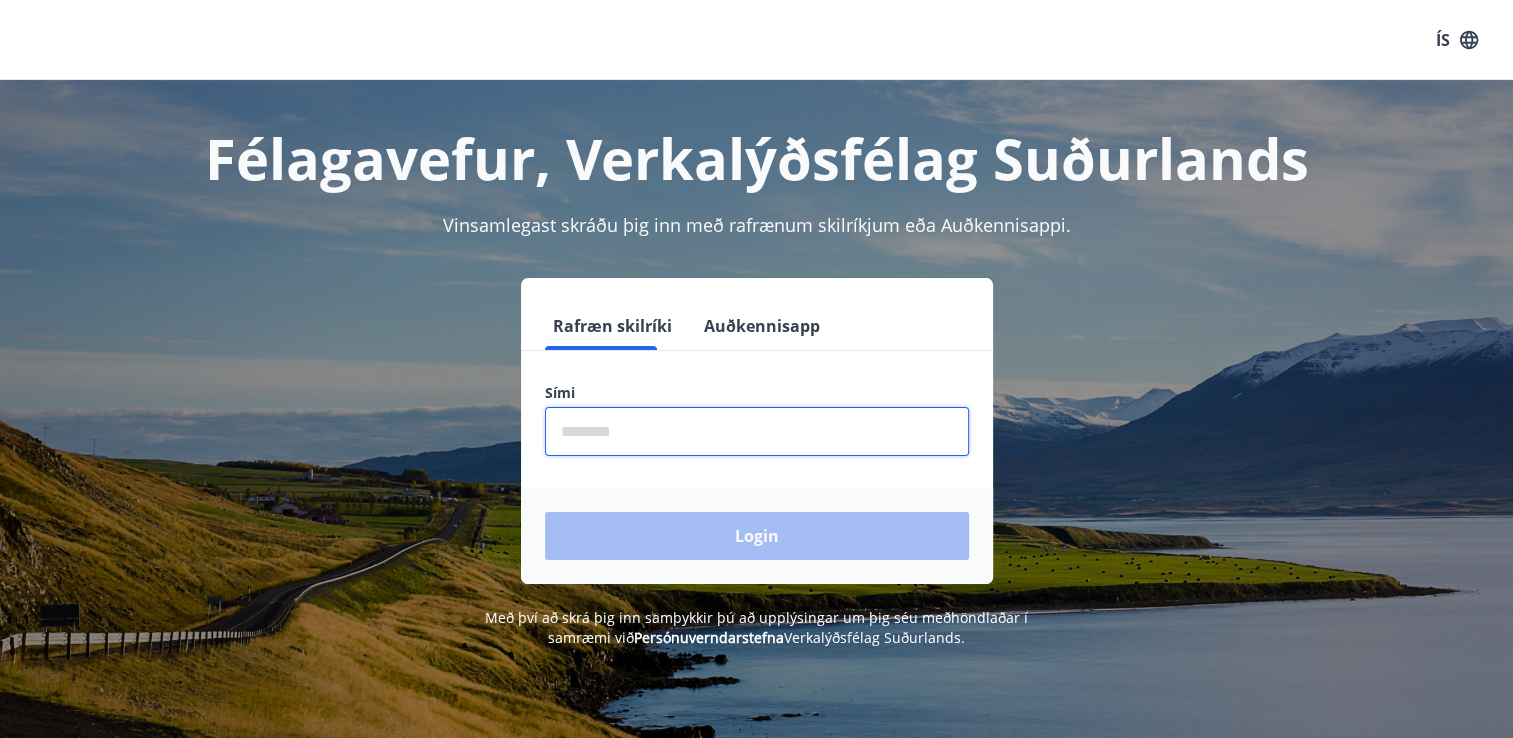 type on "********" 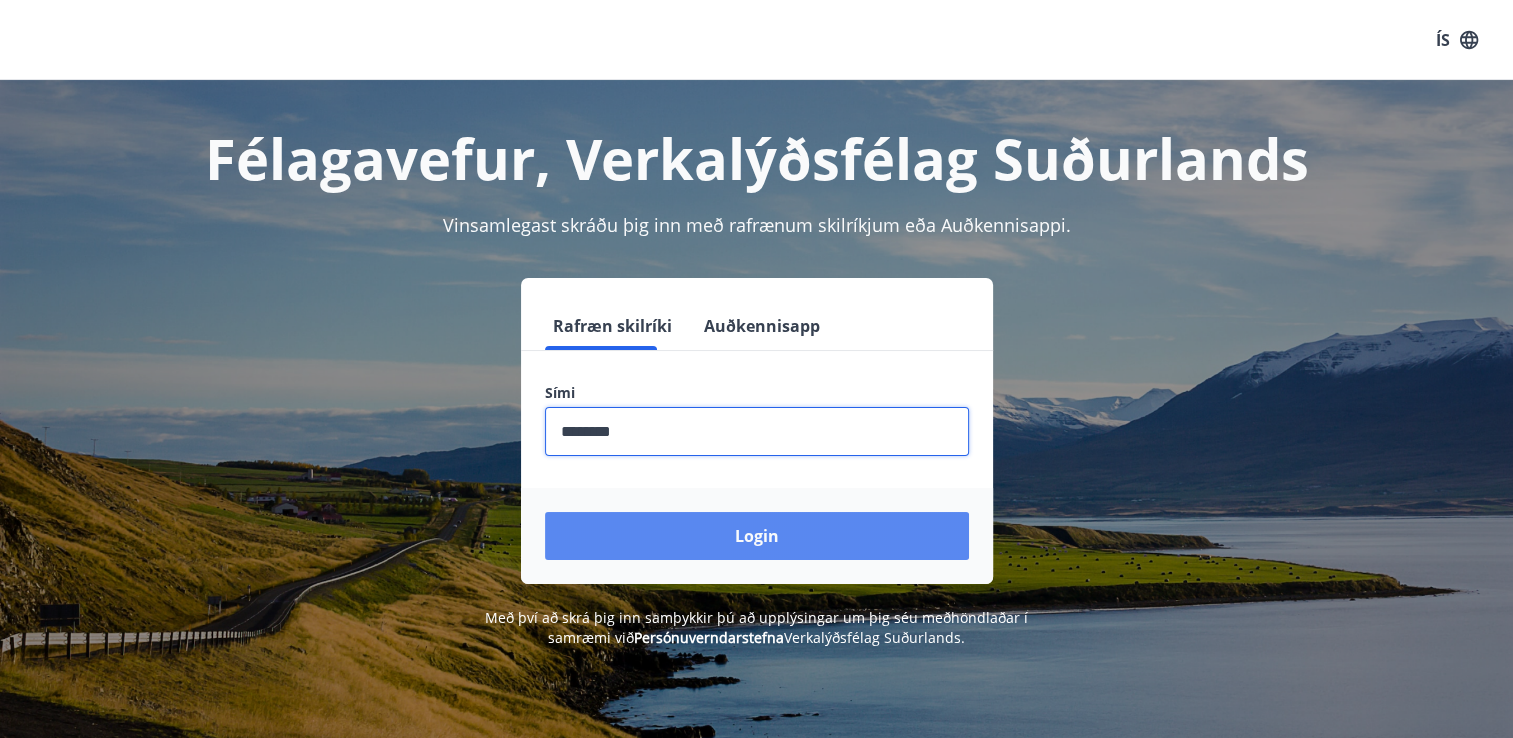 click on "Login" at bounding box center (757, 536) 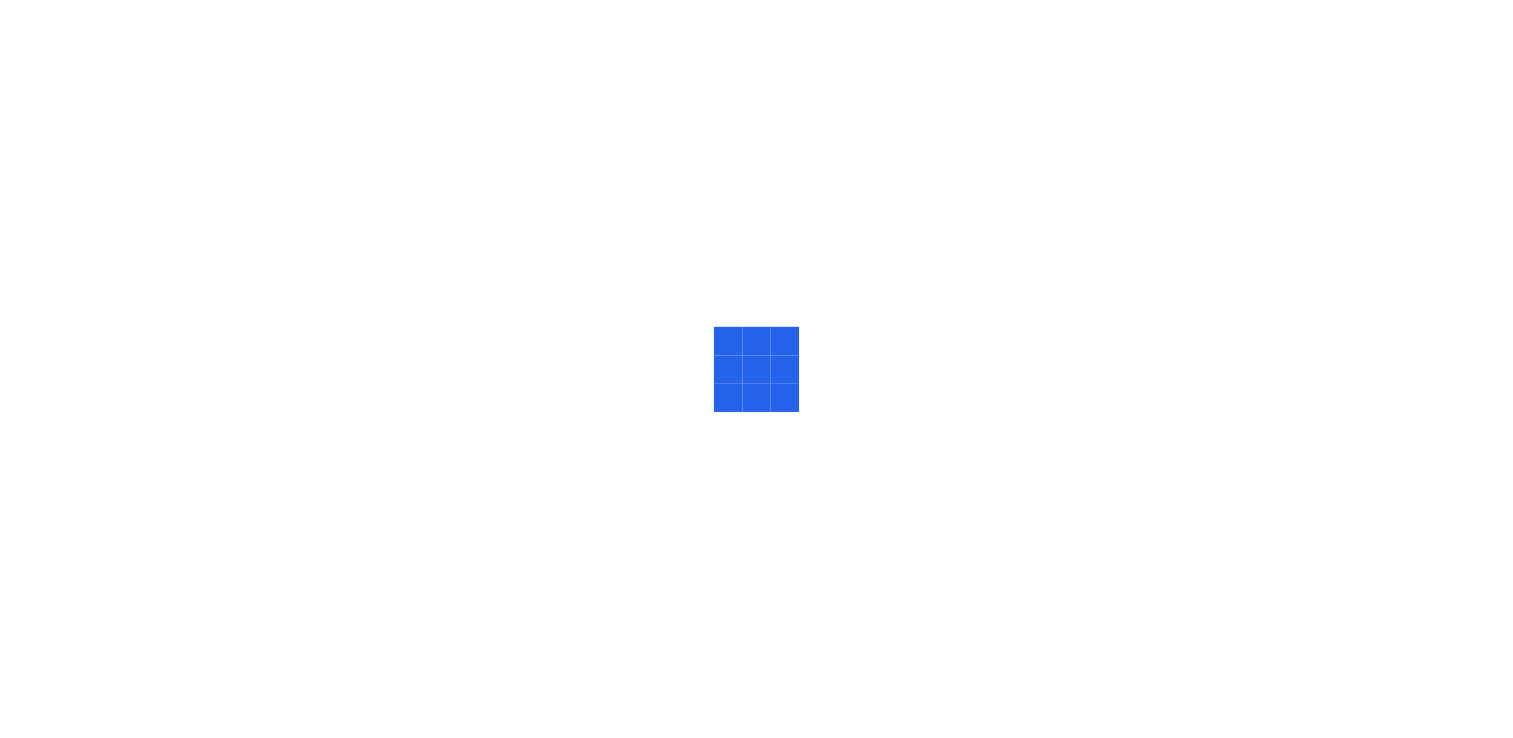scroll, scrollTop: 0, scrollLeft: 0, axis: both 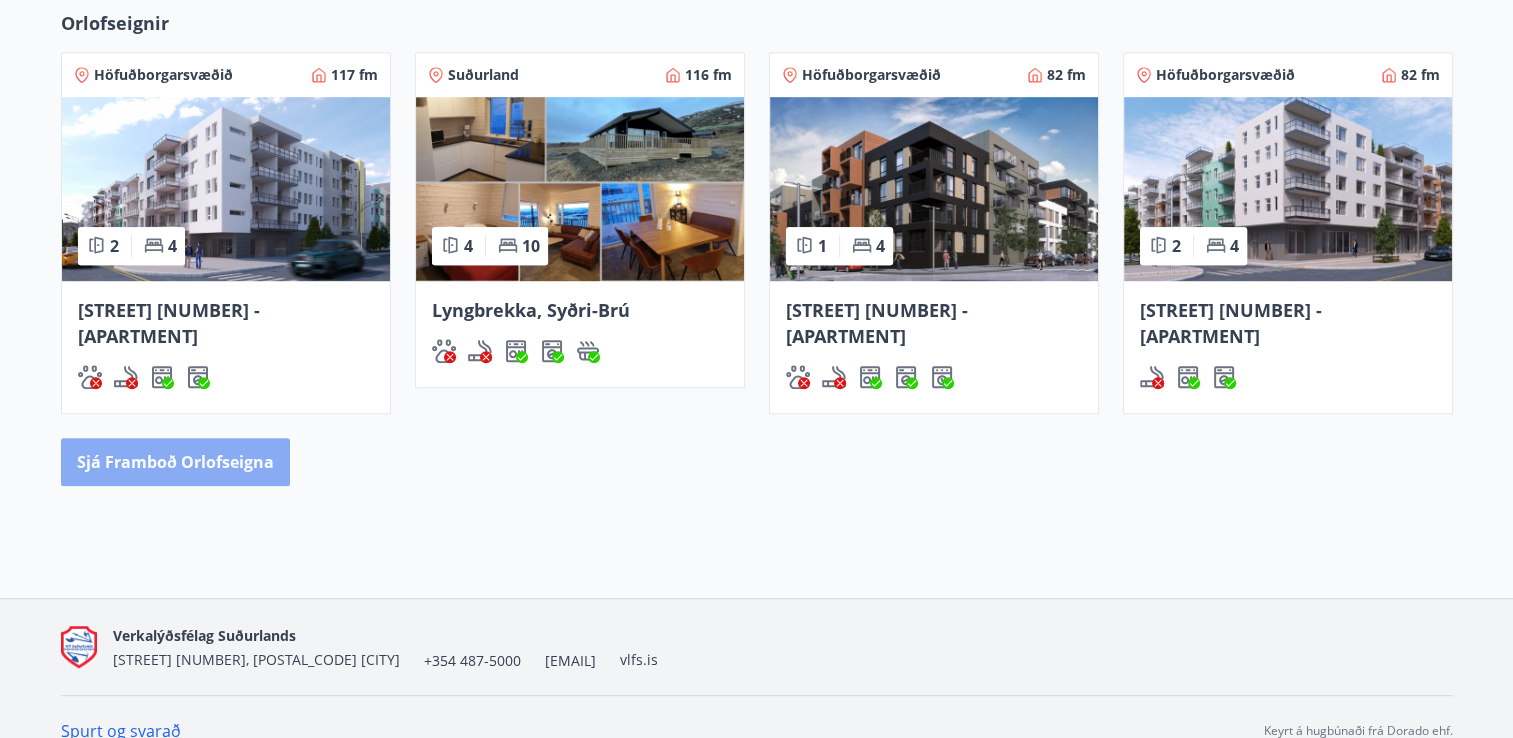 click on "Sjá framboð orlofseigna" at bounding box center (175, 462) 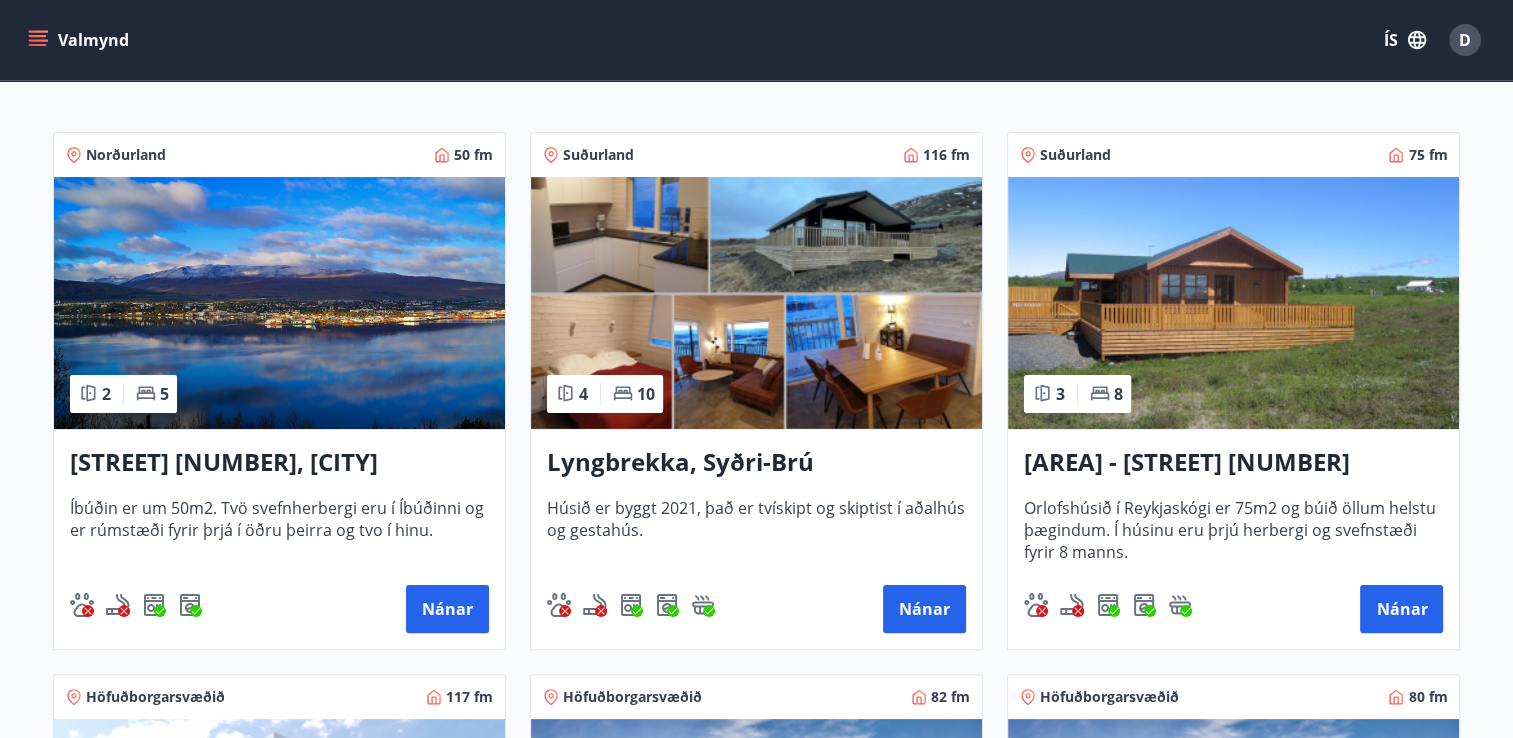 scroll, scrollTop: 329, scrollLeft: 0, axis: vertical 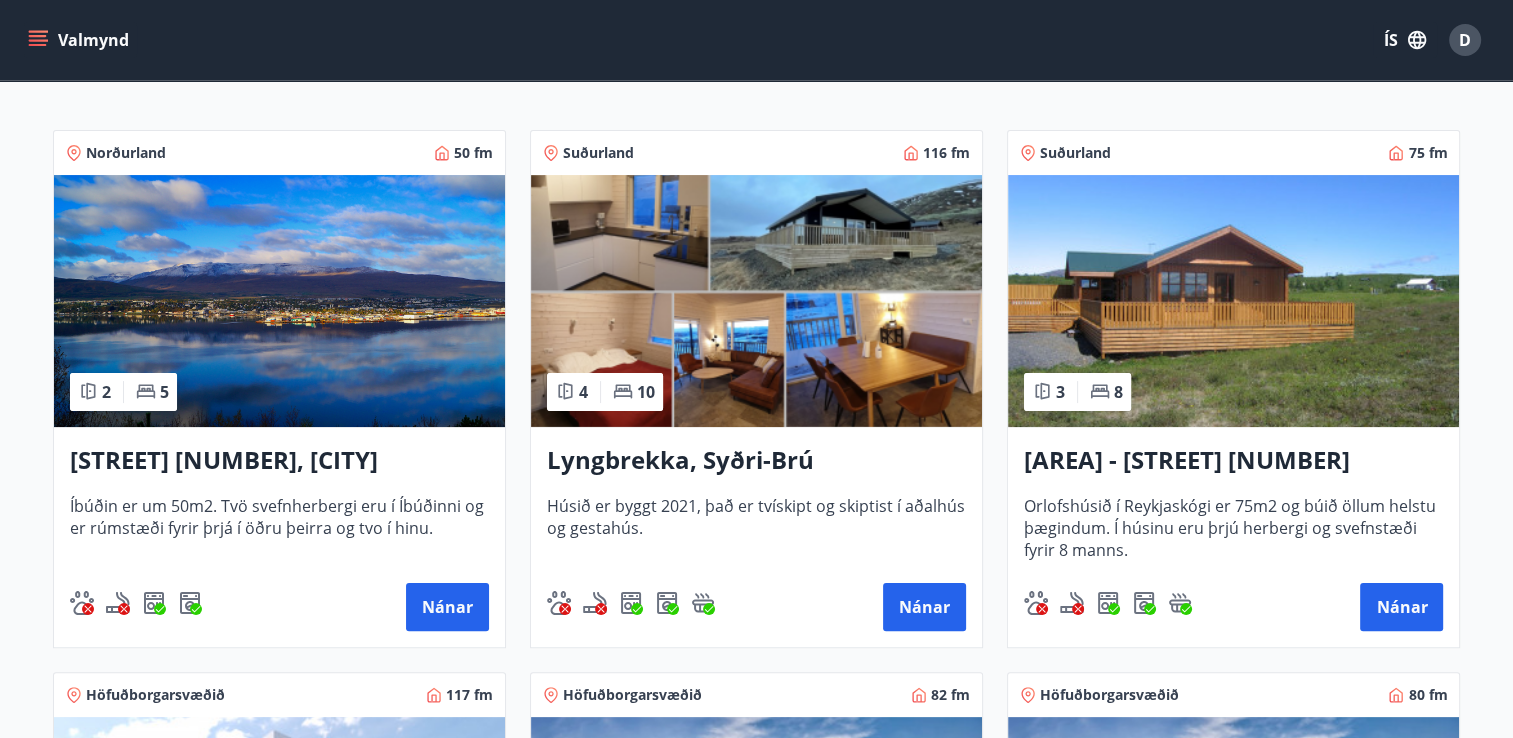 drag, startPoint x: 750, startPoint y: 444, endPoint x: 635, endPoint y: 450, distance: 115.15642 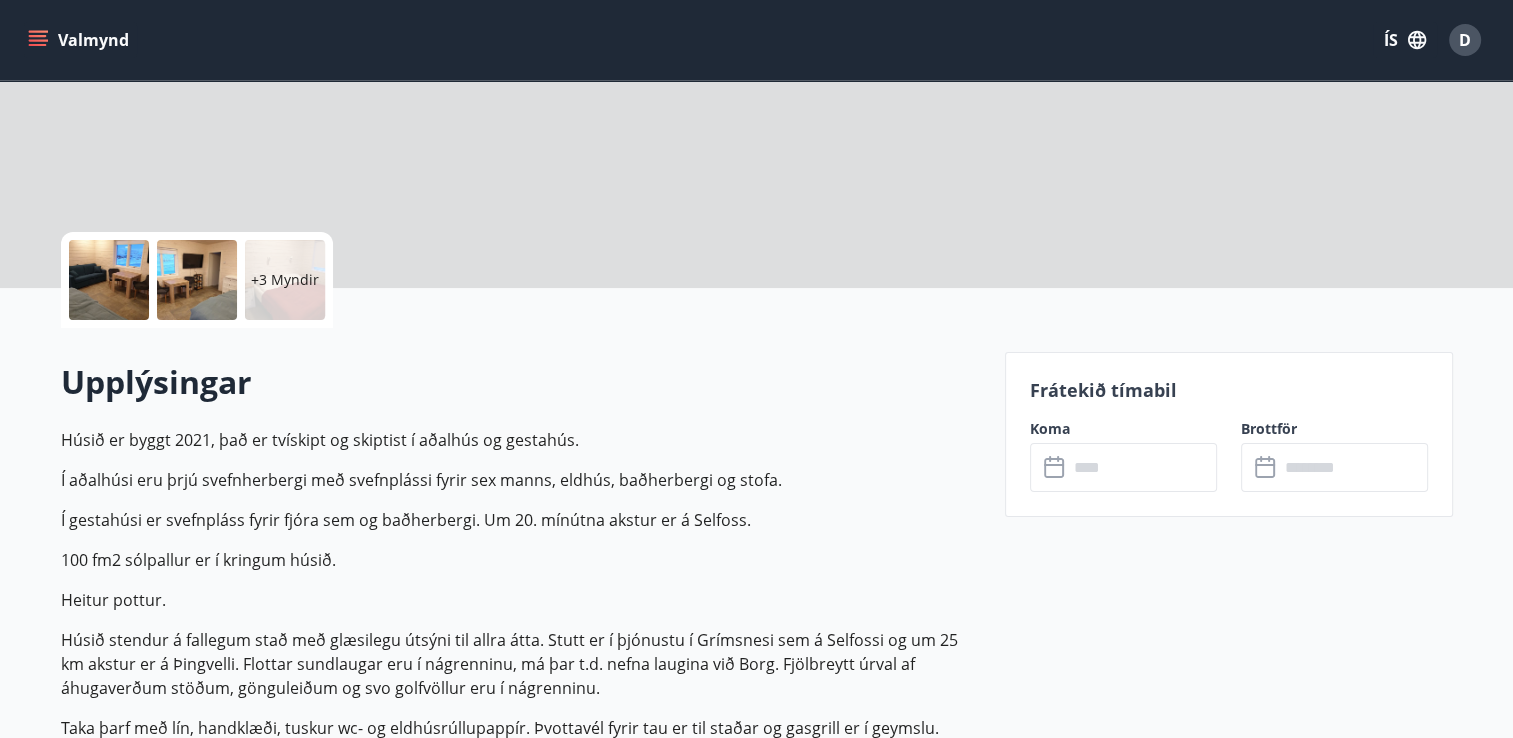scroll, scrollTop: 0, scrollLeft: 0, axis: both 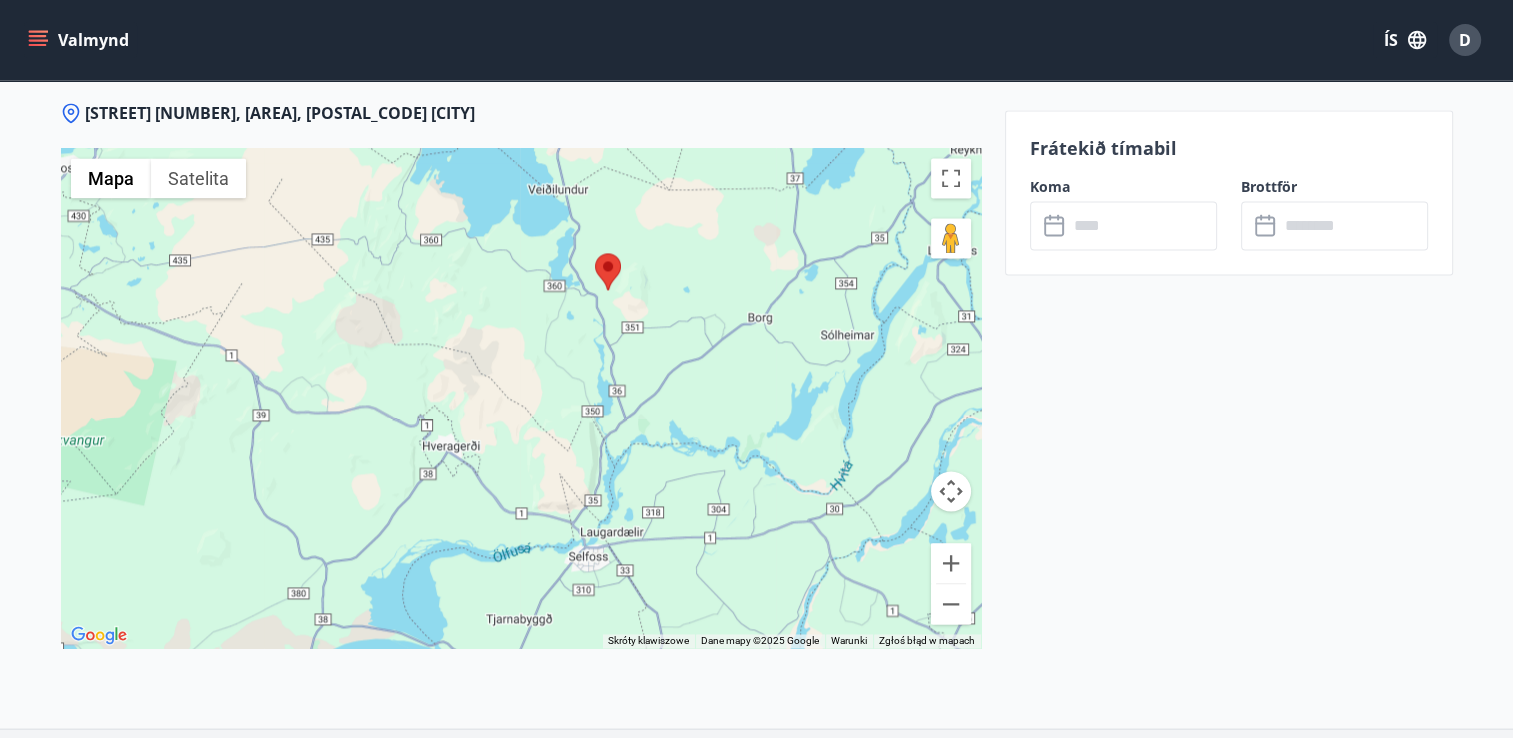drag, startPoint x: 648, startPoint y: 517, endPoint x: 685, endPoint y: 384, distance: 138.05072 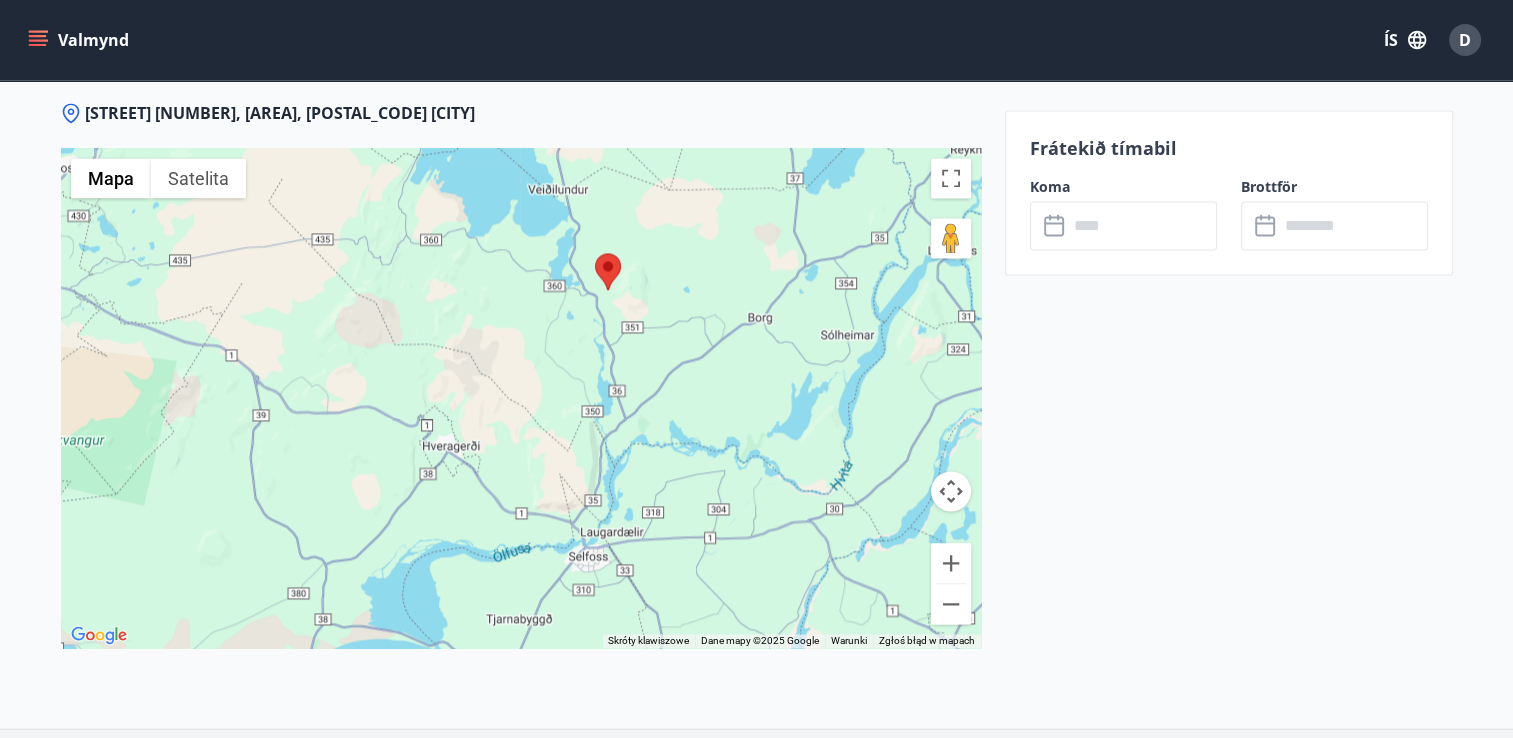 click at bounding box center (521, 398) 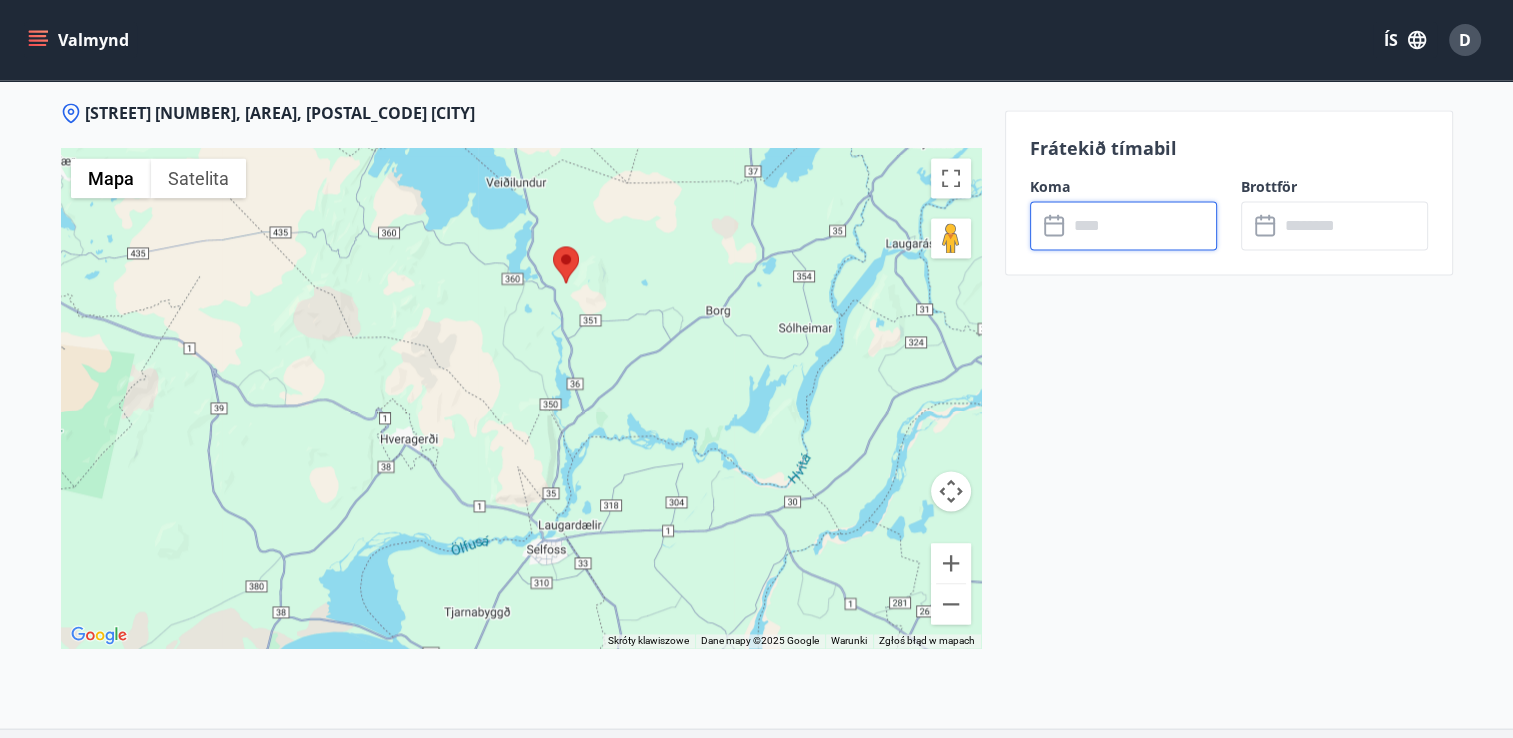 click at bounding box center (1142, 225) 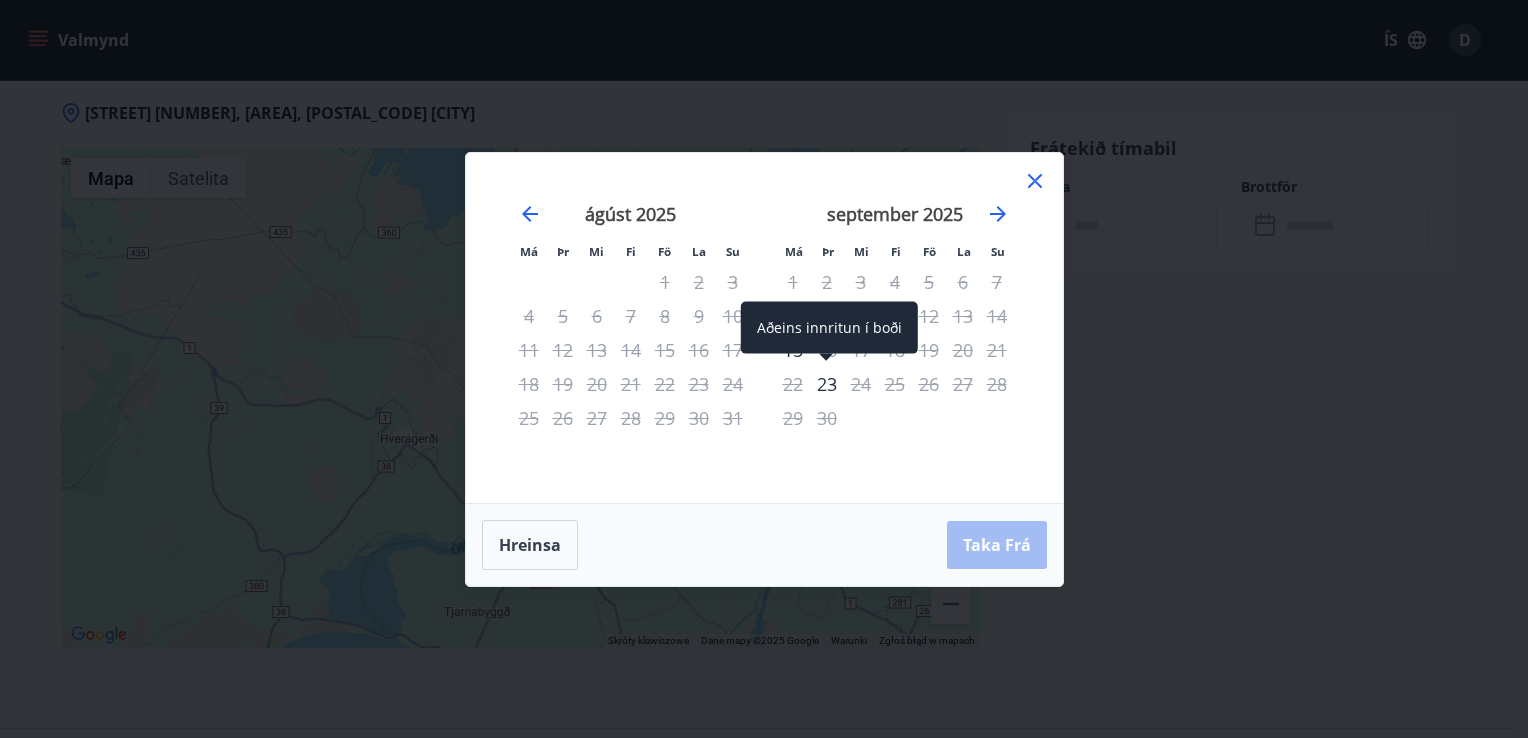 click on "23" at bounding box center (827, 384) 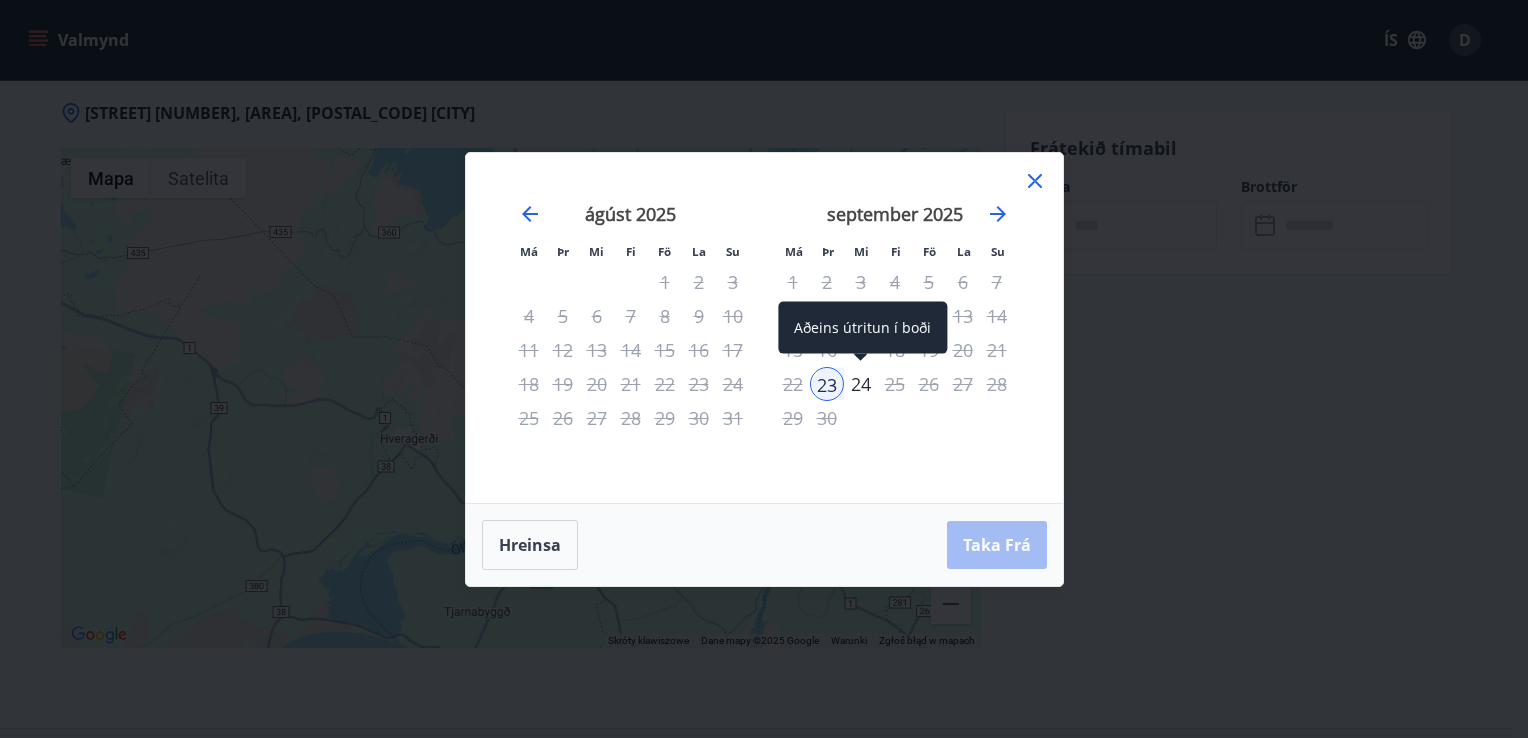 click on "24" at bounding box center (861, 384) 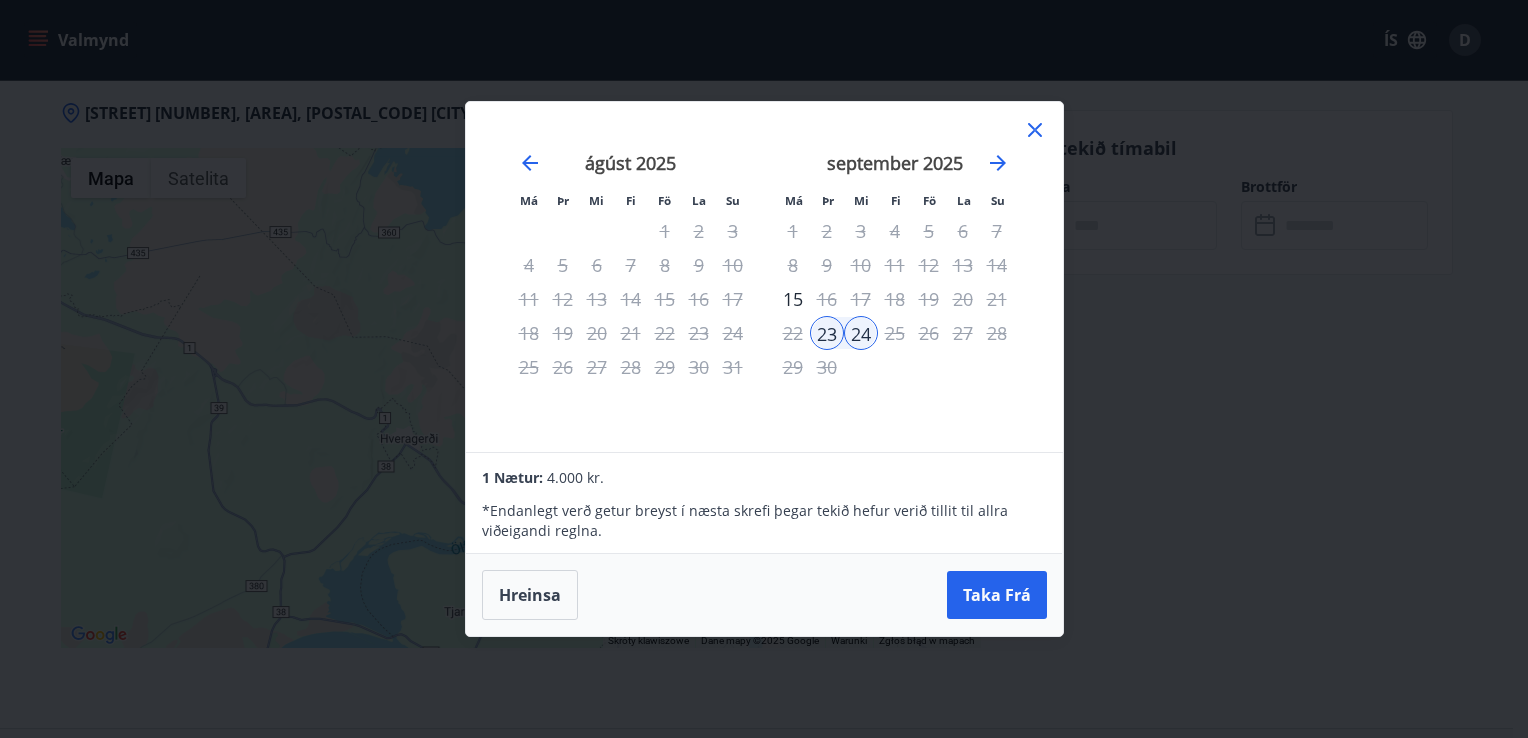 click 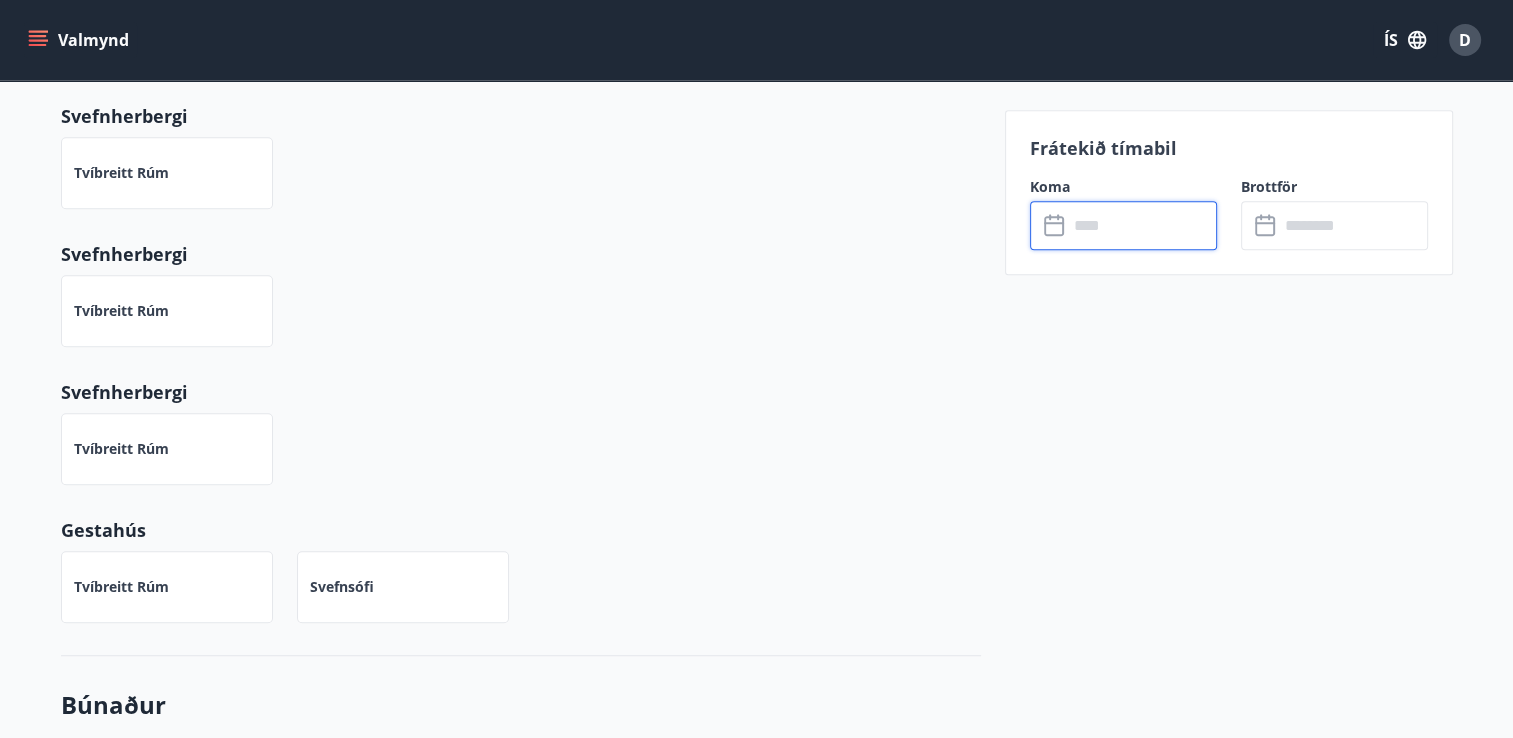 scroll, scrollTop: 1012, scrollLeft: 0, axis: vertical 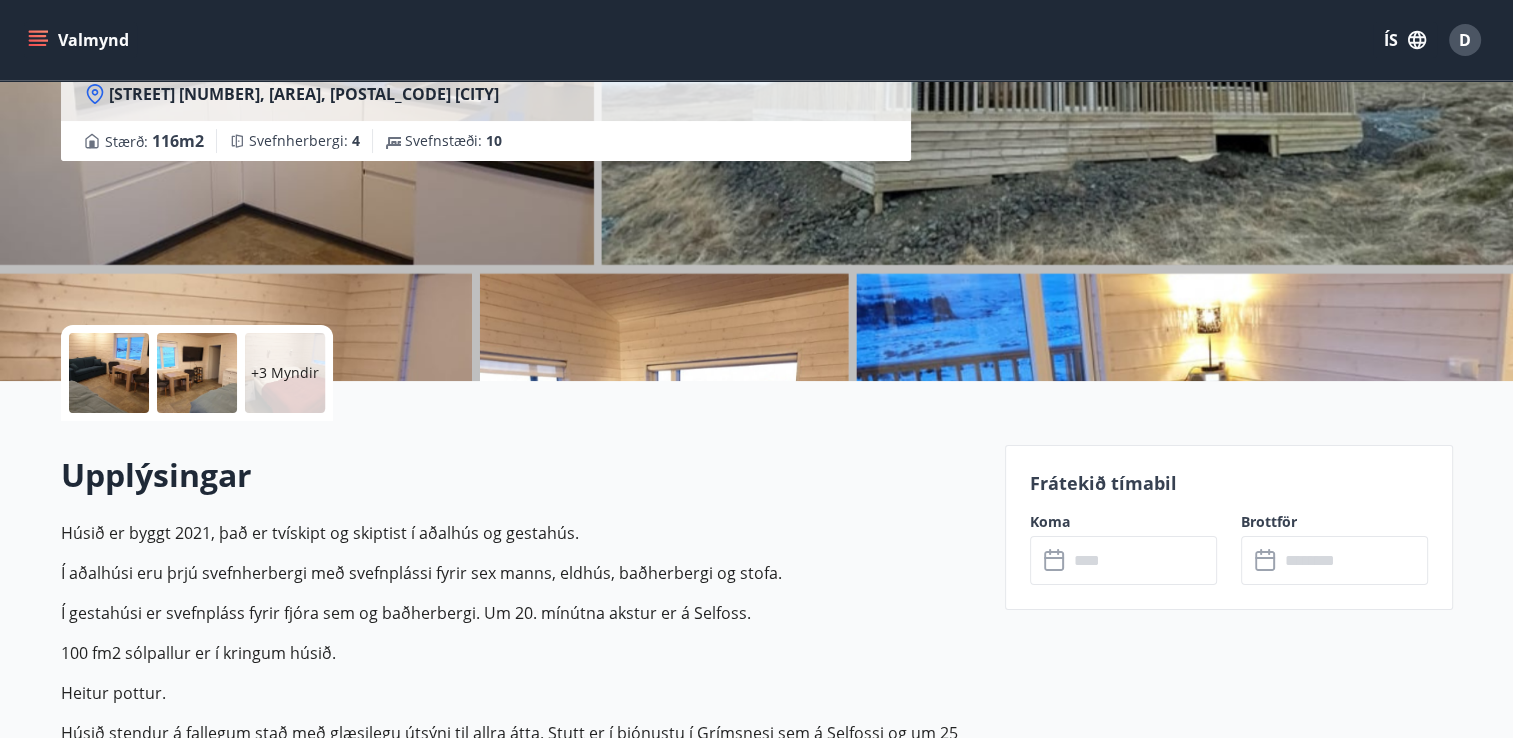 click on "+3 Myndir" at bounding box center [285, 373] 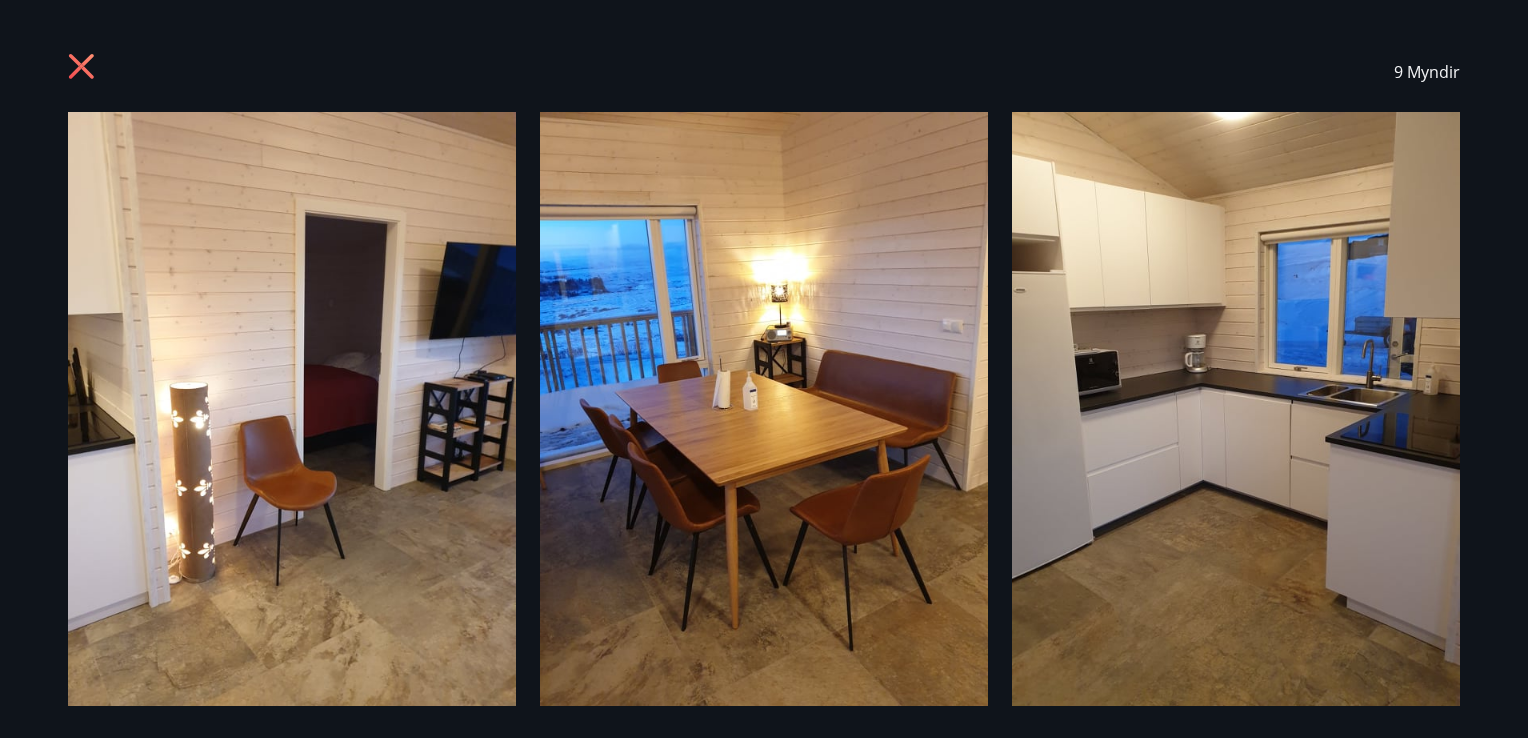 click on "Valmynd ÍS D [STREET], [AREA] [STREET] [NUMBER], [AREA], [POSTAL_CODE] [CITY] Stærð : [NUMBER] m2 Svefnherbergi : [NUMBER] Svefnstæði : [NUMBER] +[NUMBER] Myndir Upplýsingar Húsið er byggt [YEAR], það er tvískipt og skiptist í aðalhús og gestahús.
Í aðalhúsi eru þrjú svefnherbergi með svefnplássi fyrir sex manns, eldhús, baðherbergi og stofa.
Í gestahúsi er svefnpláss fyrir fjóra sem og baðherbergi. Um [NUMBER] mínútna akstur er á Selfoss.
[NUMBER] fm2 sólpallur er í kringum húsið.
Heitur pottur.
Húsið stendur á fallegum stað með glæsilegu útsýni til allra átta. Stutt er í þjónustu í Grímsnesi sem á Selfossi og um [NUMBER] km akstur er á Þingvelli. Flottar sundlaugar eru í nágrenninu, má þar t.d. nefna laugina við Borg. Fjölbreytt úrval af áhugaverðum stöðum, gönguleiðum og svo golfvöllur eru í nágrenninu.
Taka þarf með lín, handklæði, tuskur wc- og eldhúsrúllupappír. Þvottavél fyrir tau er til staðar og gasgrill er í geymslu.
Svefnaðstaða Svefnherbergi" at bounding box center (764, 1649) 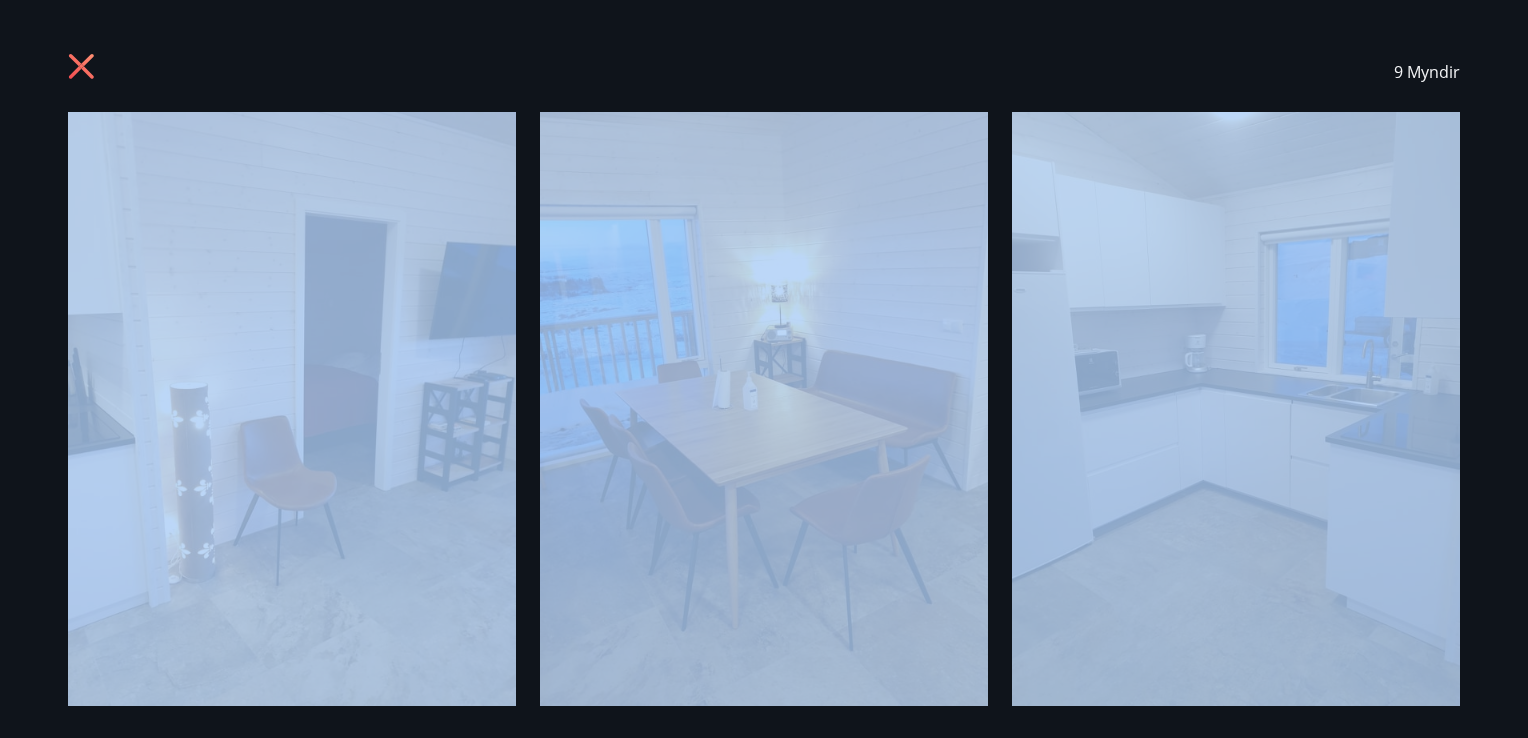drag, startPoint x: 1527, startPoint y: 181, endPoint x: 1158, endPoint y: 494, distance: 483.8698 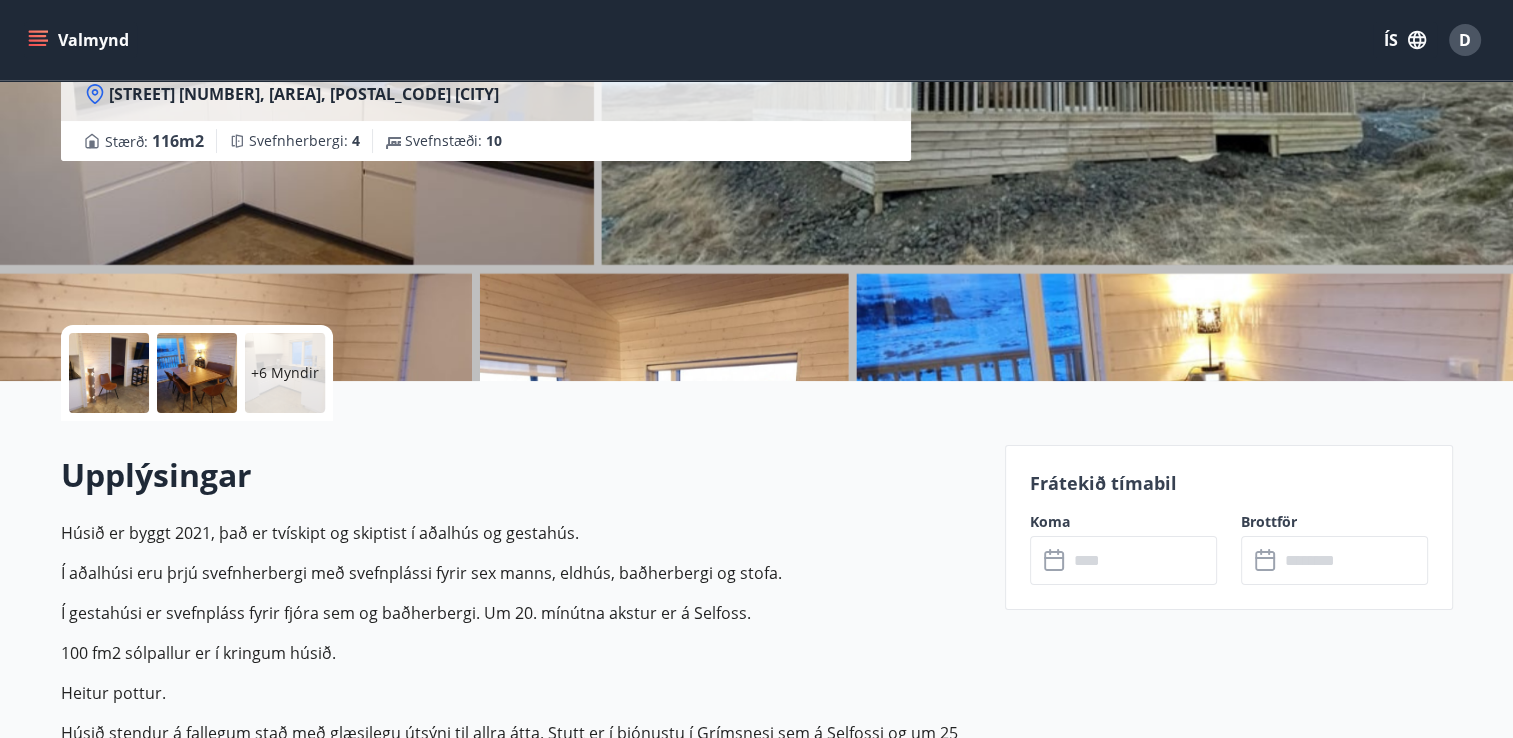 click on "[STREET] [NUMBER], [AREA], [POSTAL_CODE] [CITY]" at bounding box center [304, 94] 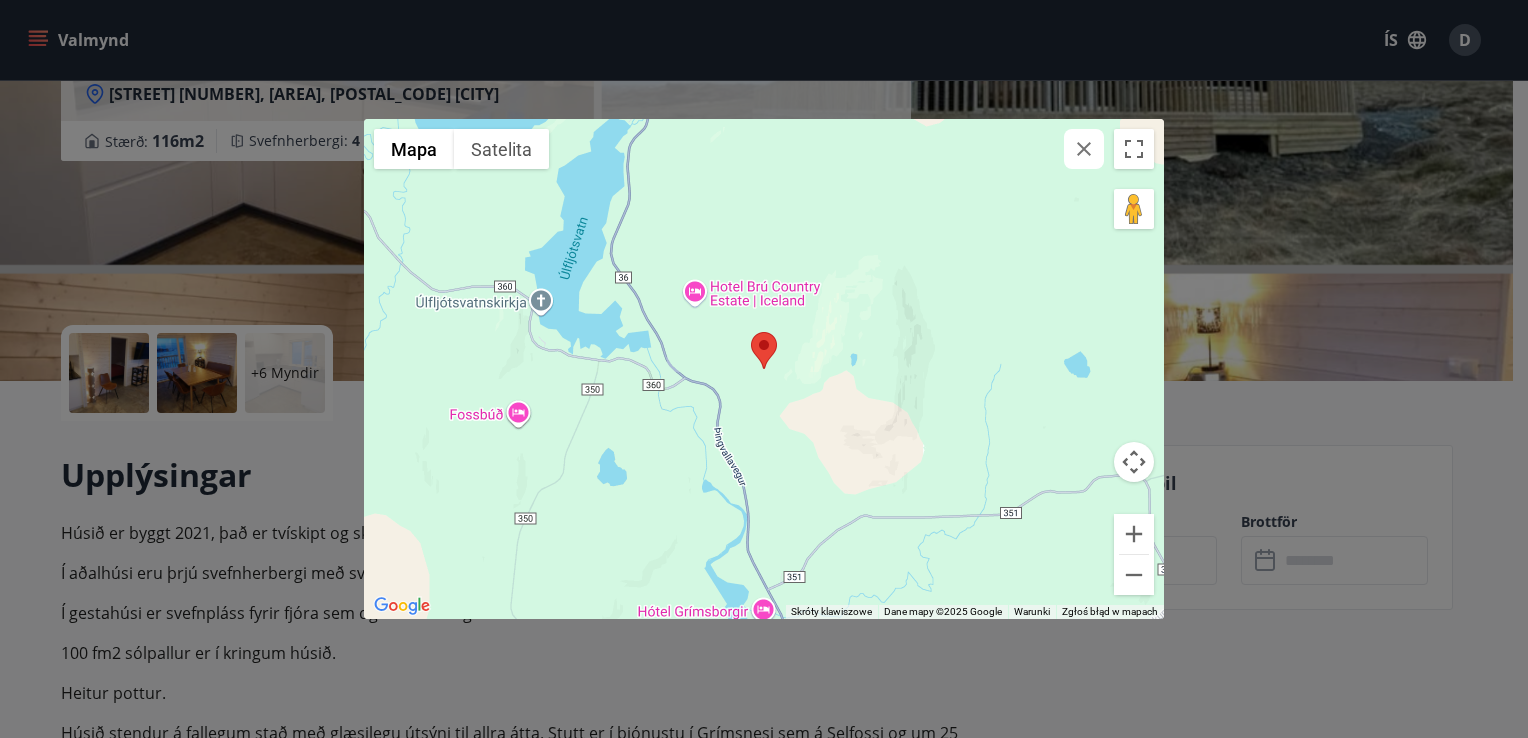 click on "← Przesuń w lewo → Przesuń w prawo ↑ Przesuń w górę ↓ Przesuń w dół + Powiększ - Pomniejsz Home Przejdź w lewo o 75% End Przejdź w prawo o 75% Page Up Przejdź w górę o 75% Page Down Przejdź w dół o 75% Mapa Teren Satelita Etykiety Skróty klawiszowe Dane mapy Dane mapy ©2025 Google Dane mapy ©2025 Google 1 km  Kliknij, aby przełączyć między jednostkami metrycznymi i imperialnymi Warunki Zgłoś błąd w mapach" at bounding box center [764, 369] 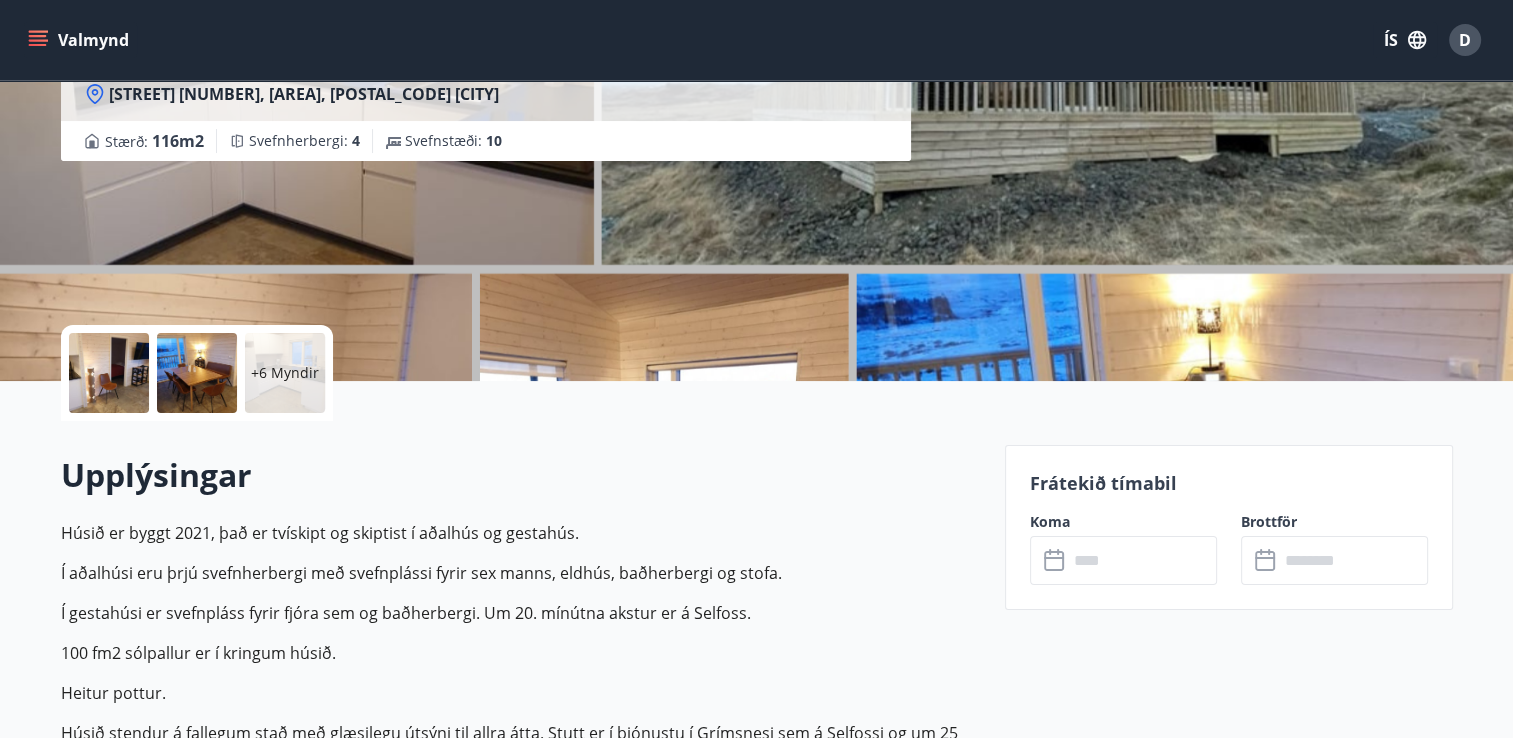 click on "Valmynd" at bounding box center (80, 40) 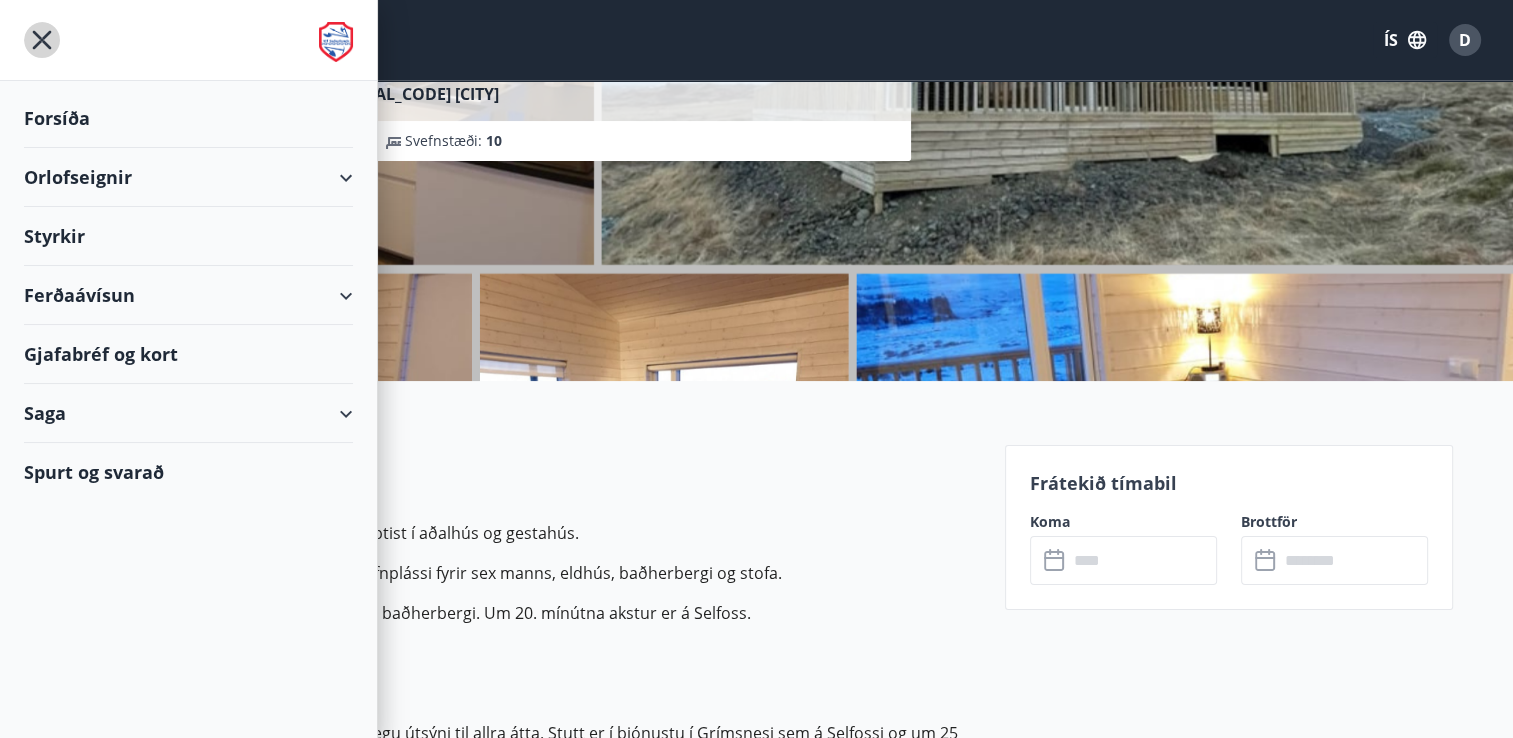 click 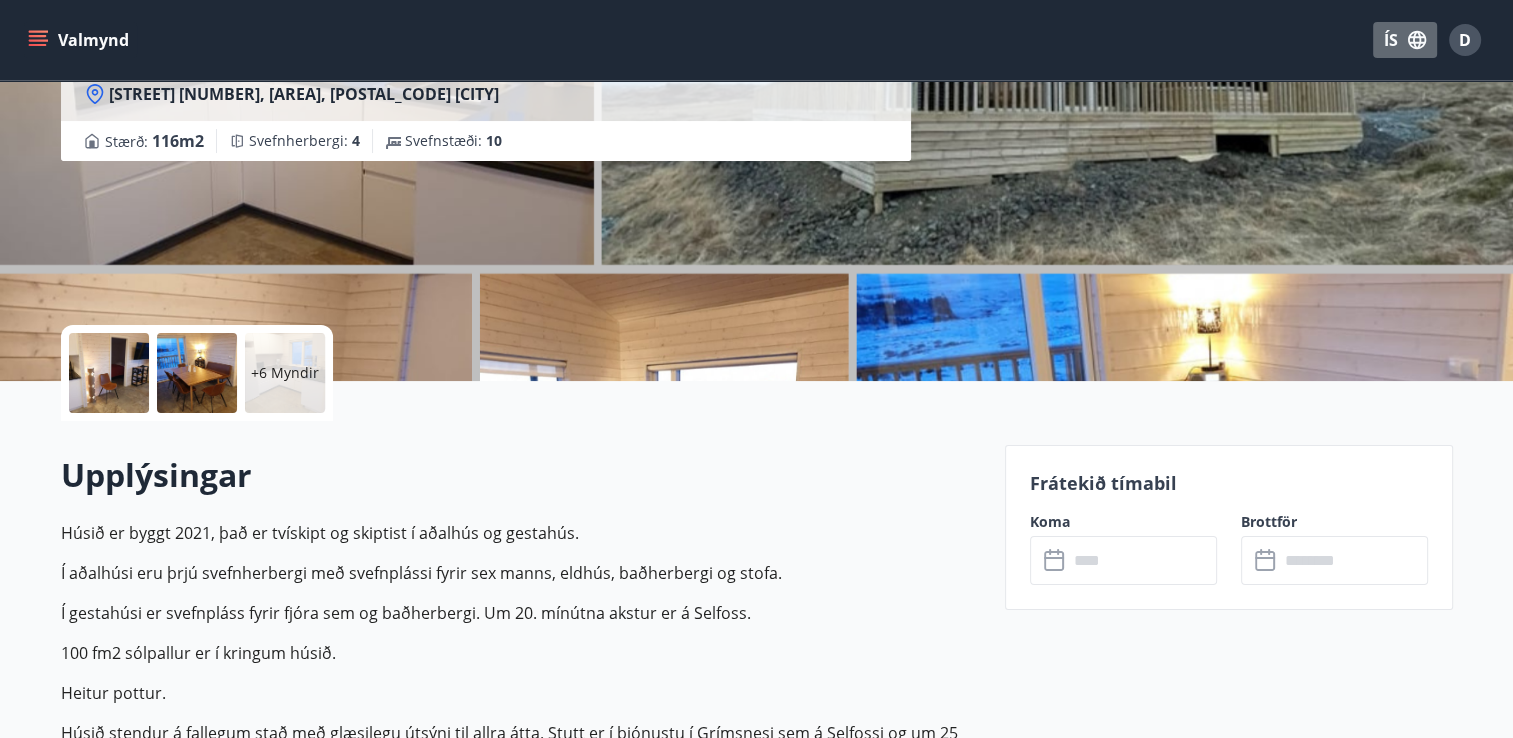 click on "ÍS" at bounding box center (1405, 40) 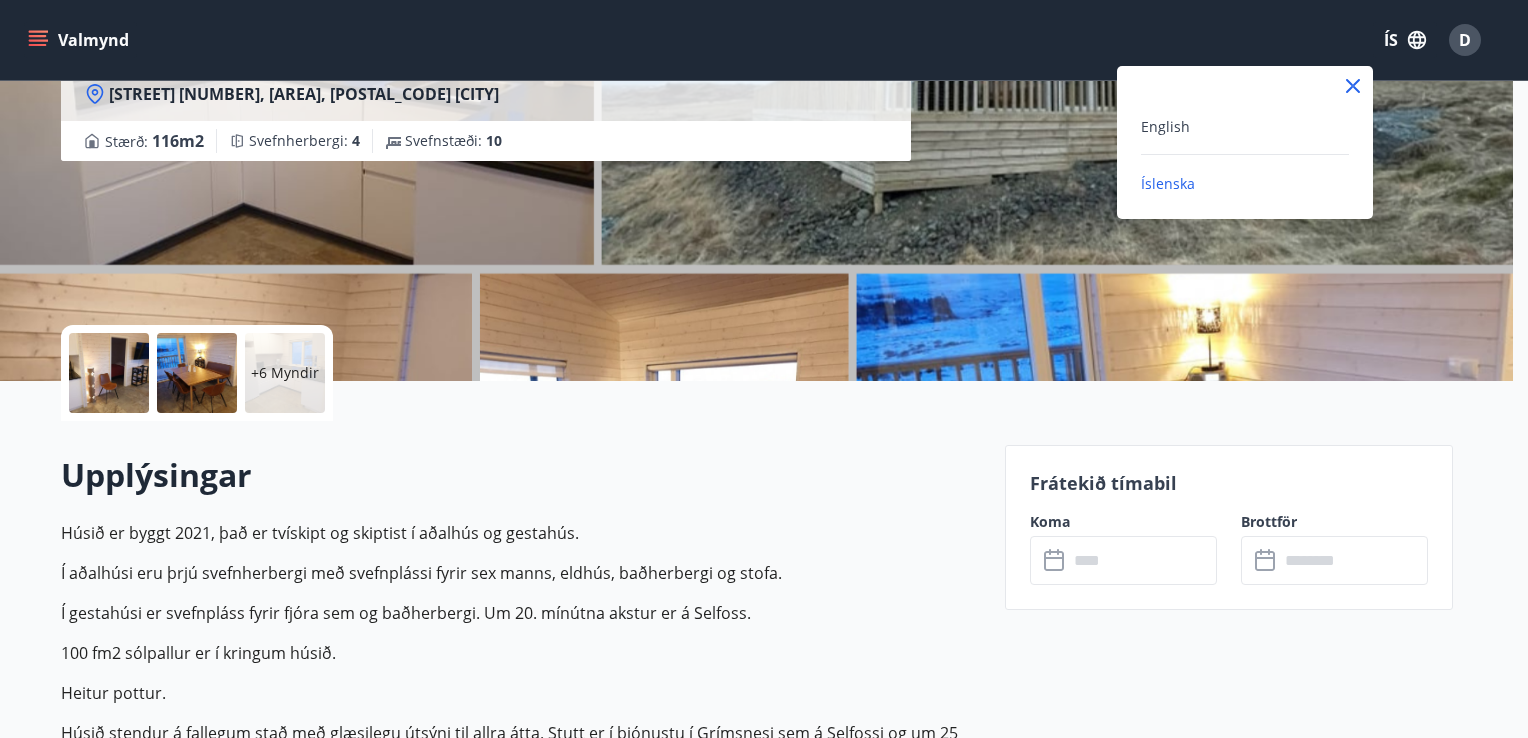 click at bounding box center [764, 369] 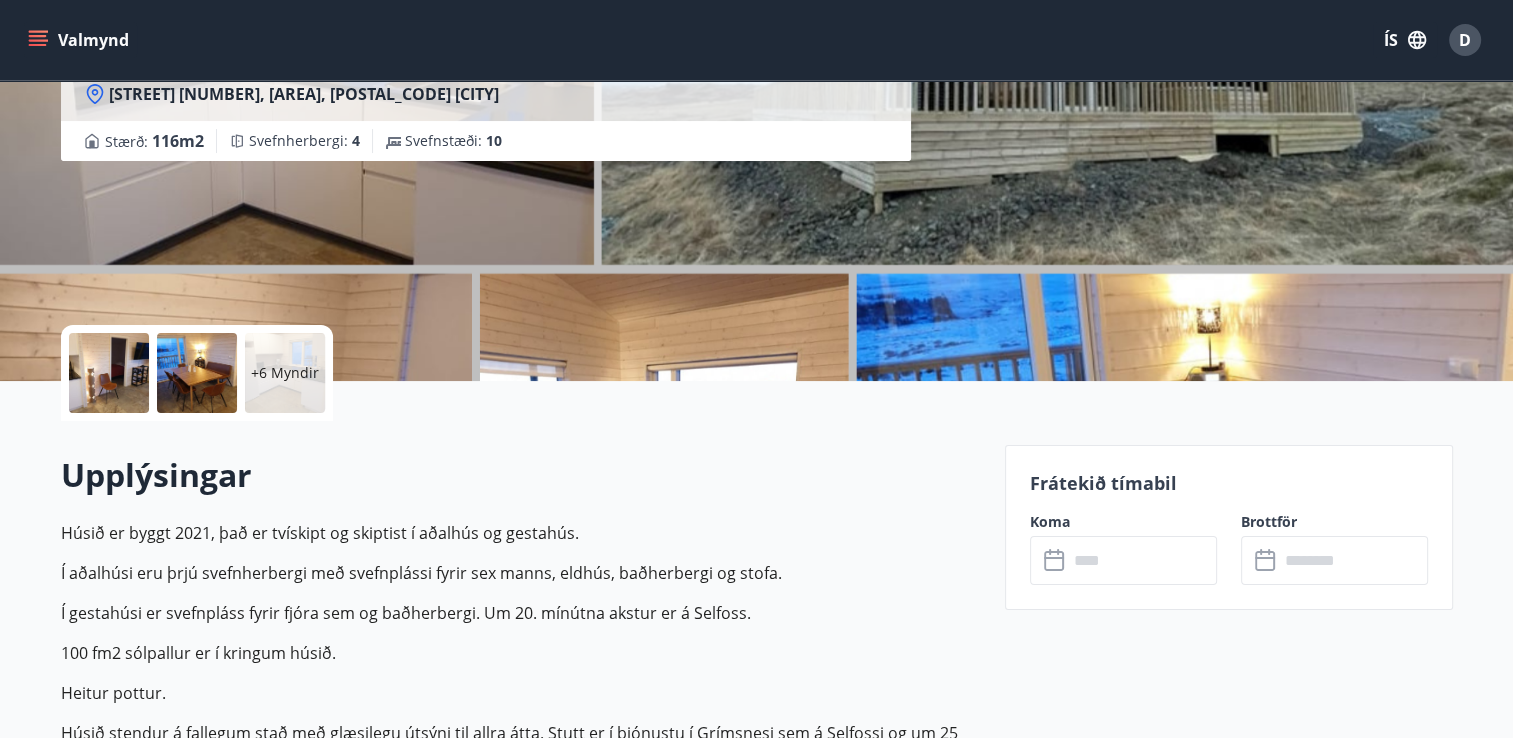 click 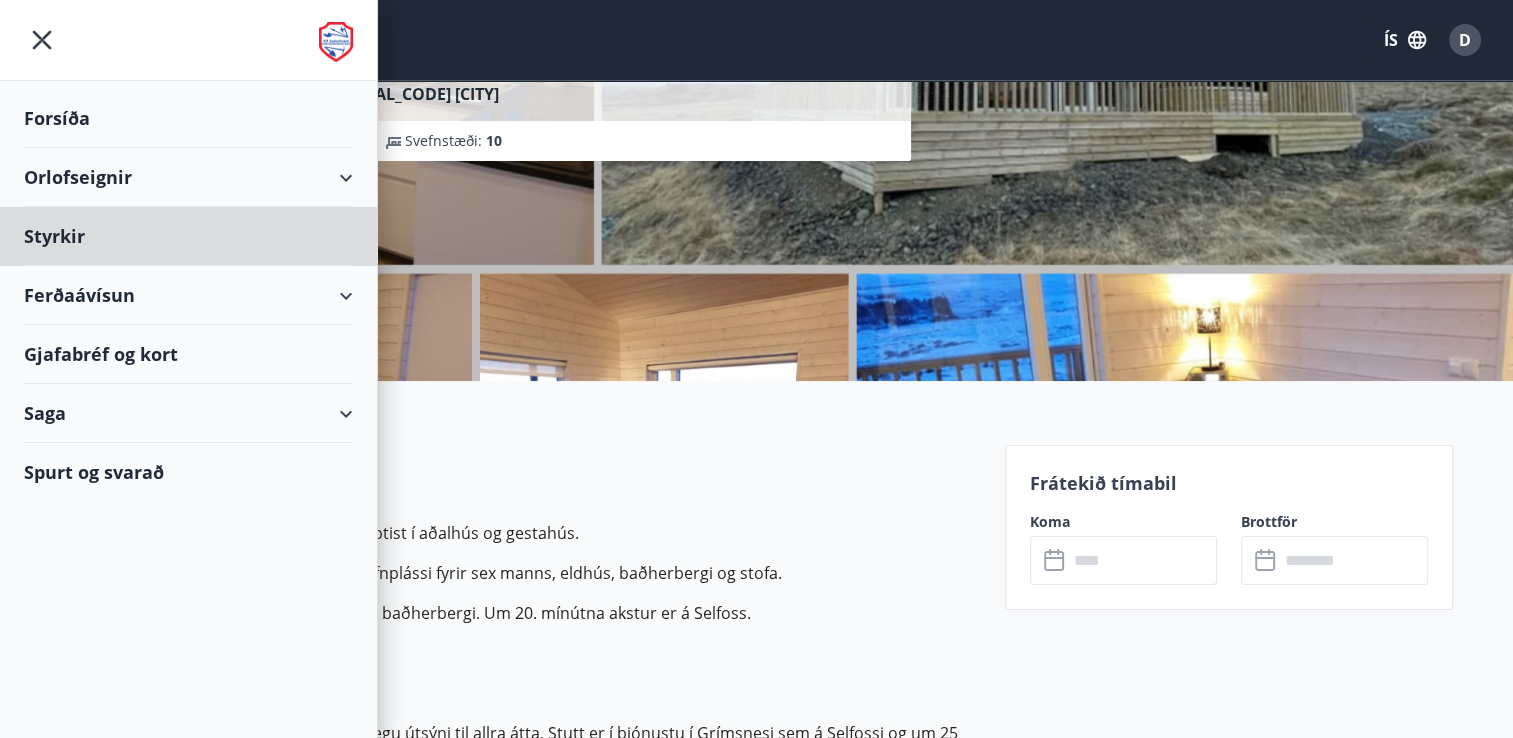 click on "Forsíða" at bounding box center (188, 118) 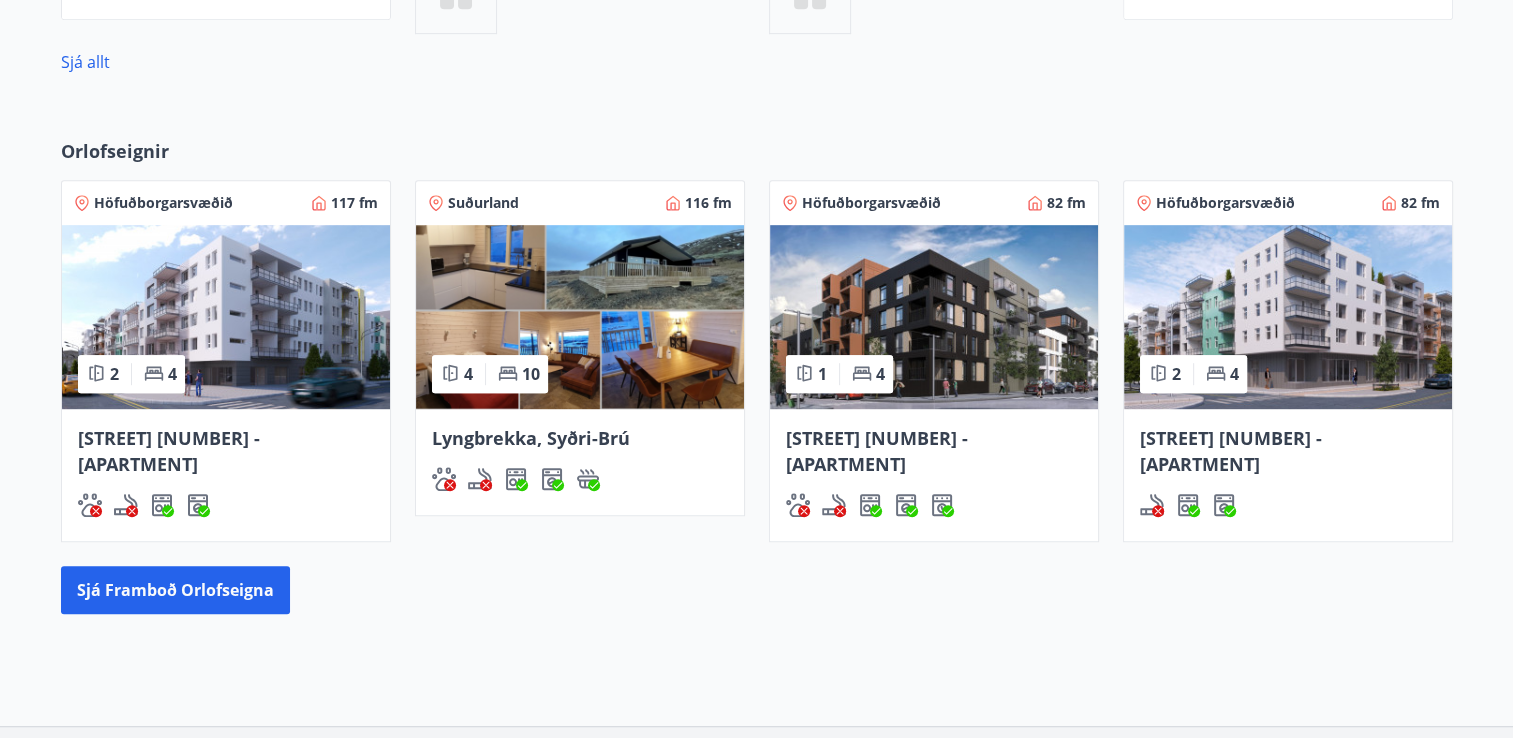 scroll, scrollTop: 1208, scrollLeft: 0, axis: vertical 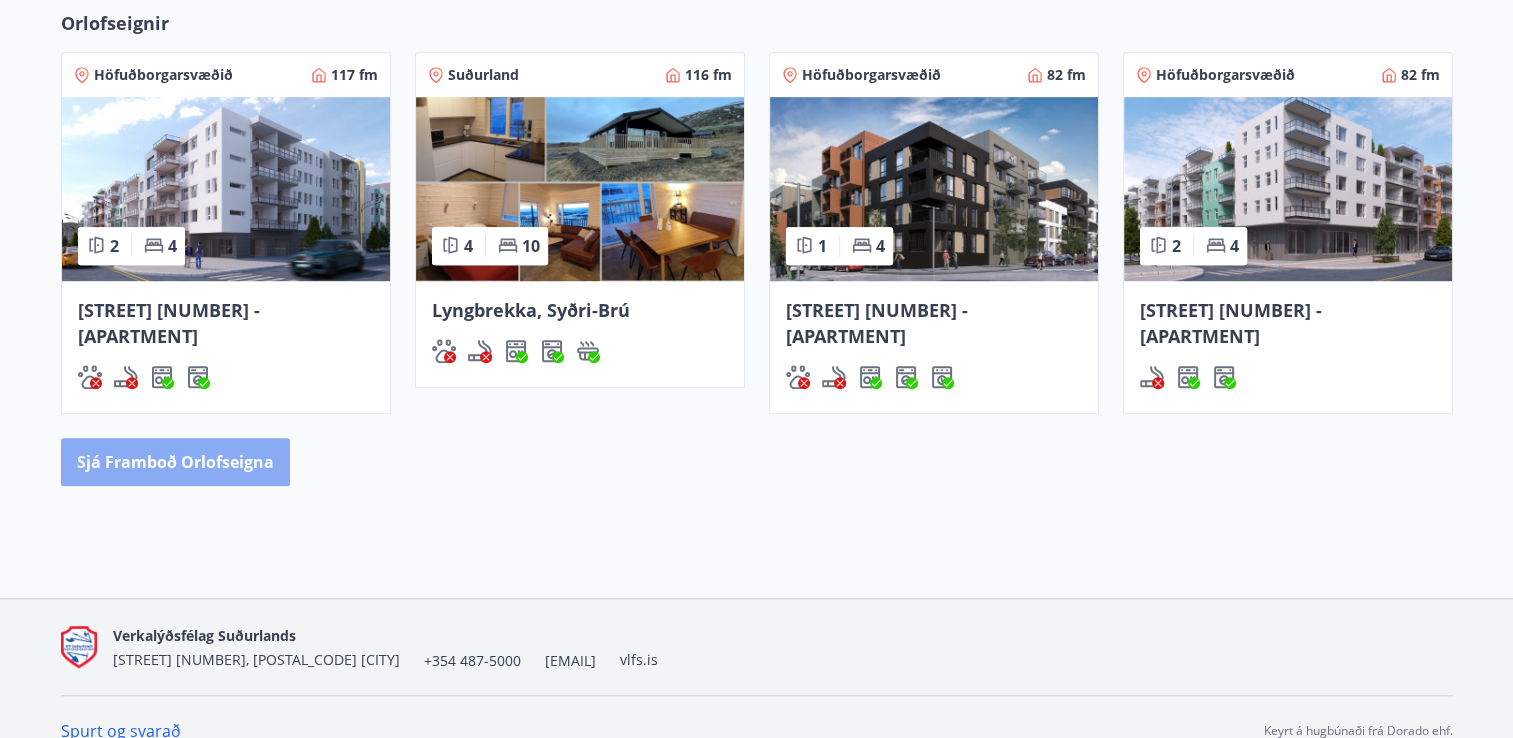 click on "Sjá framboð orlofseigna" at bounding box center [175, 462] 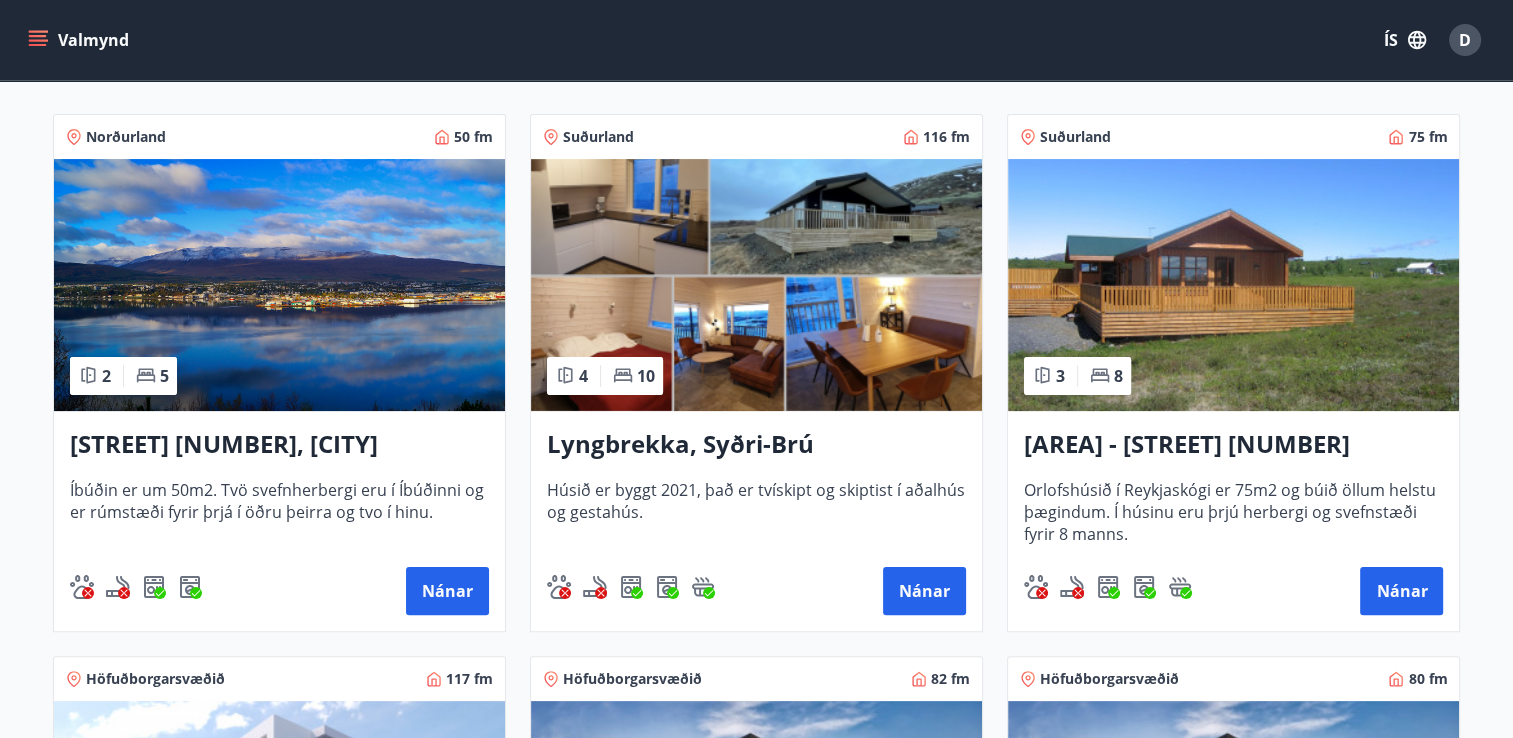 scroll, scrollTop: 356, scrollLeft: 0, axis: vertical 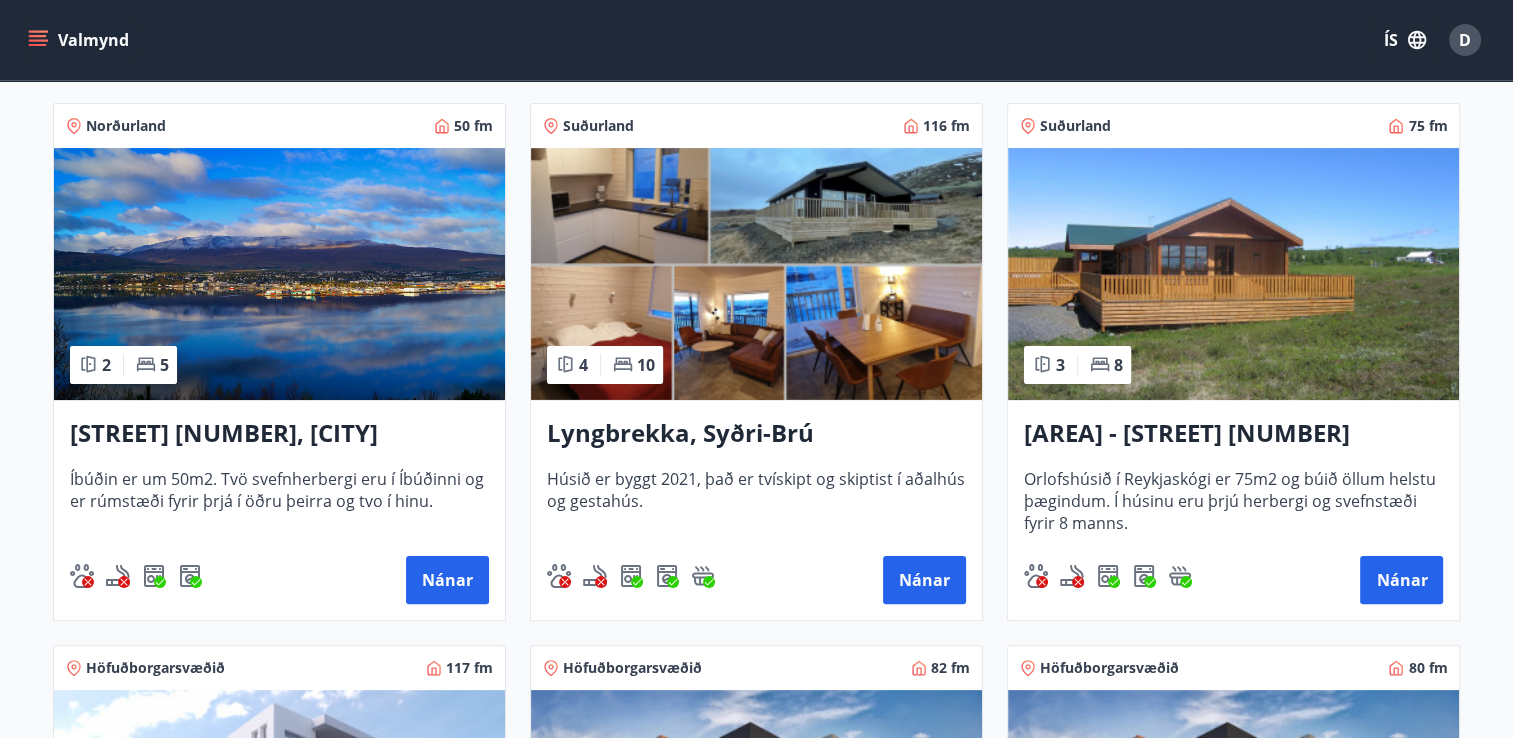 click on "[AREA] - [STREET] [NUMBER]" at bounding box center (1233, 434) 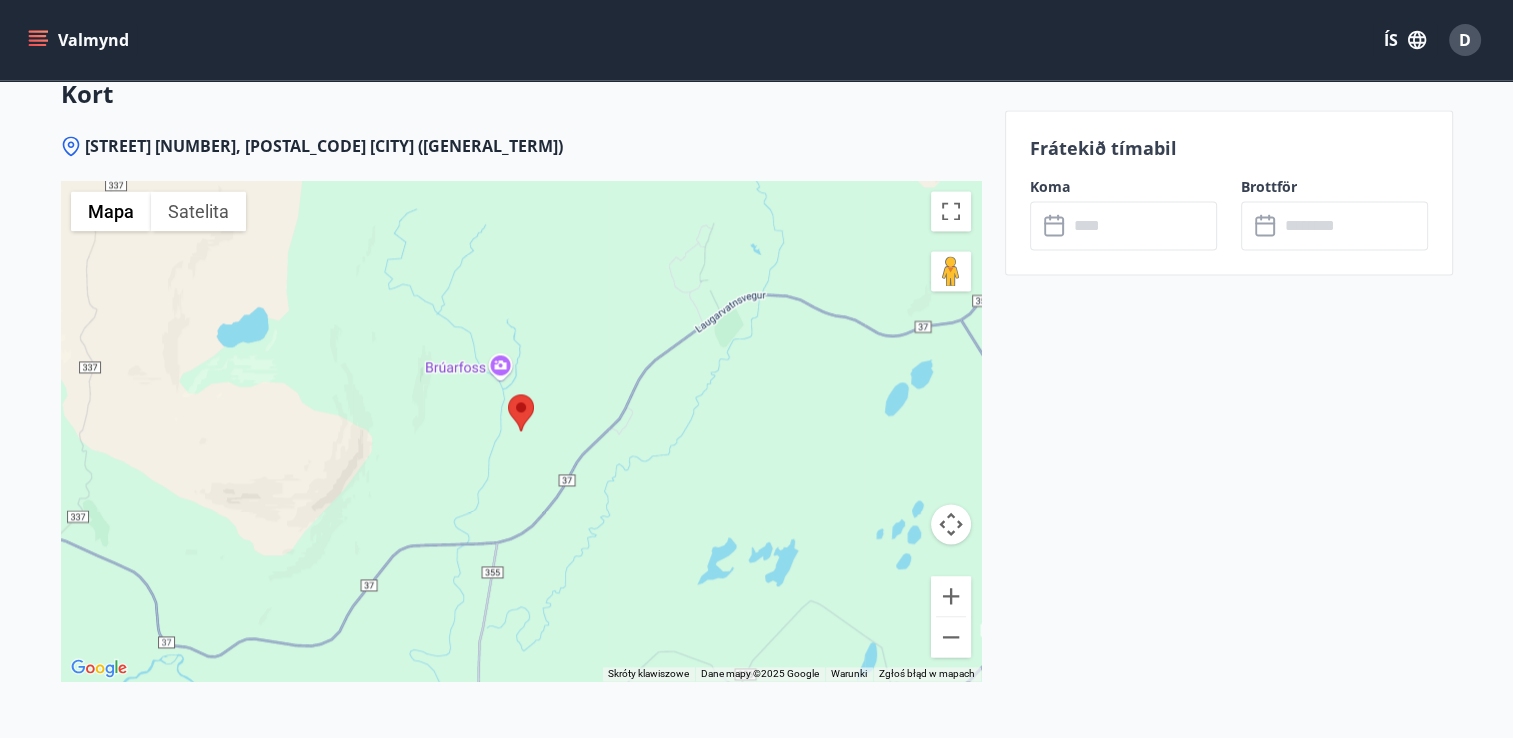 scroll, scrollTop: 2731, scrollLeft: 0, axis: vertical 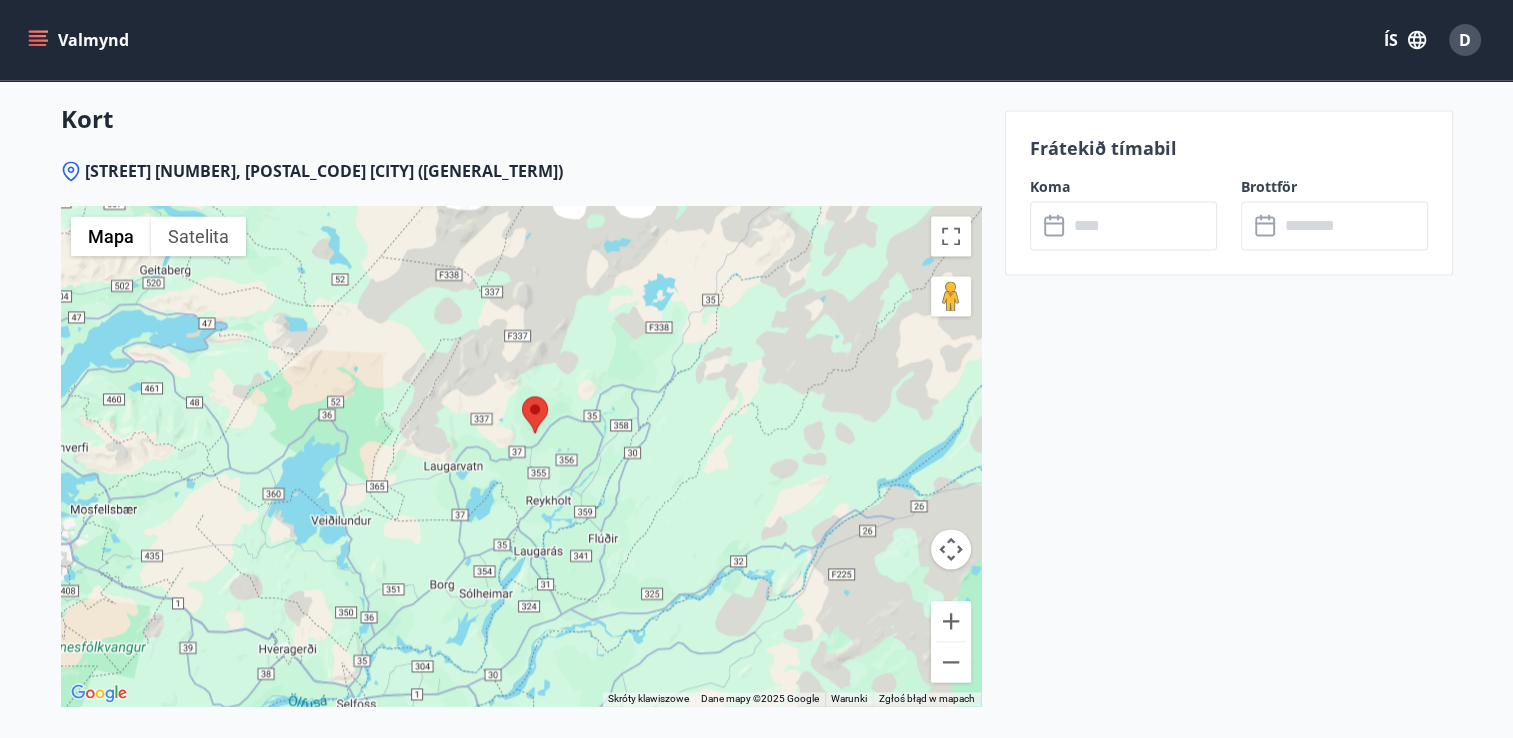 drag, startPoint x: 505, startPoint y: 427, endPoint x: 440, endPoint y: 295, distance: 147.13599 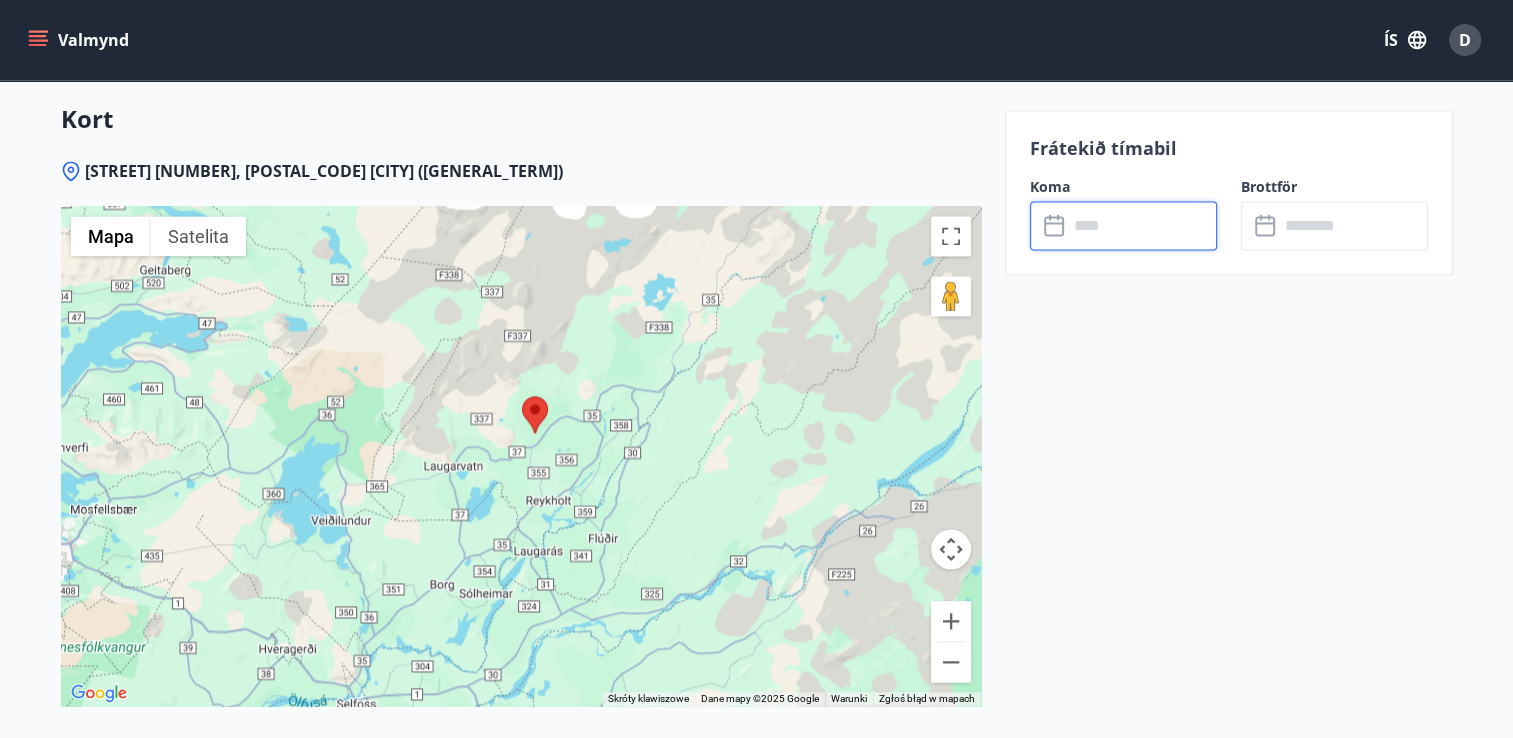click at bounding box center (1142, 225) 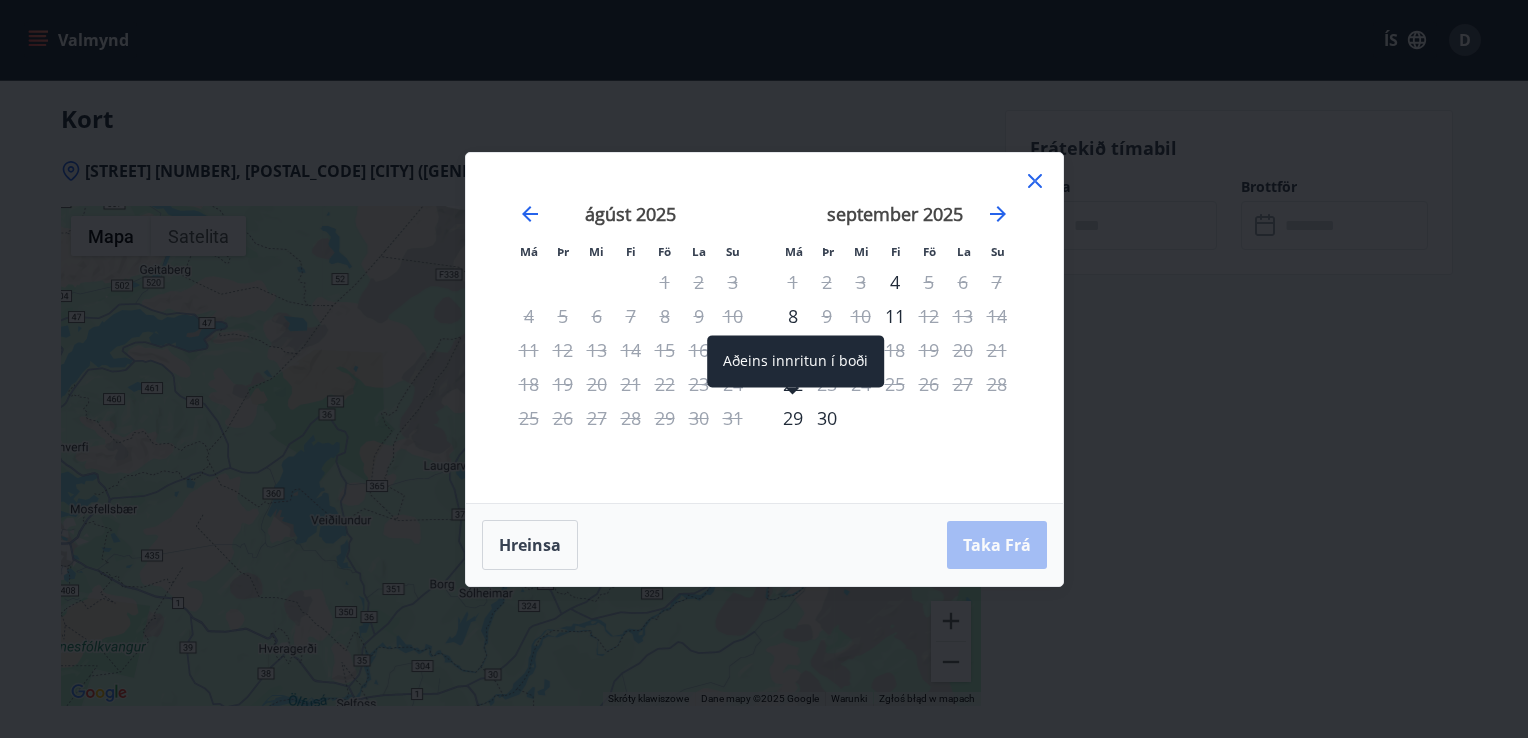 click on "29" at bounding box center (793, 418) 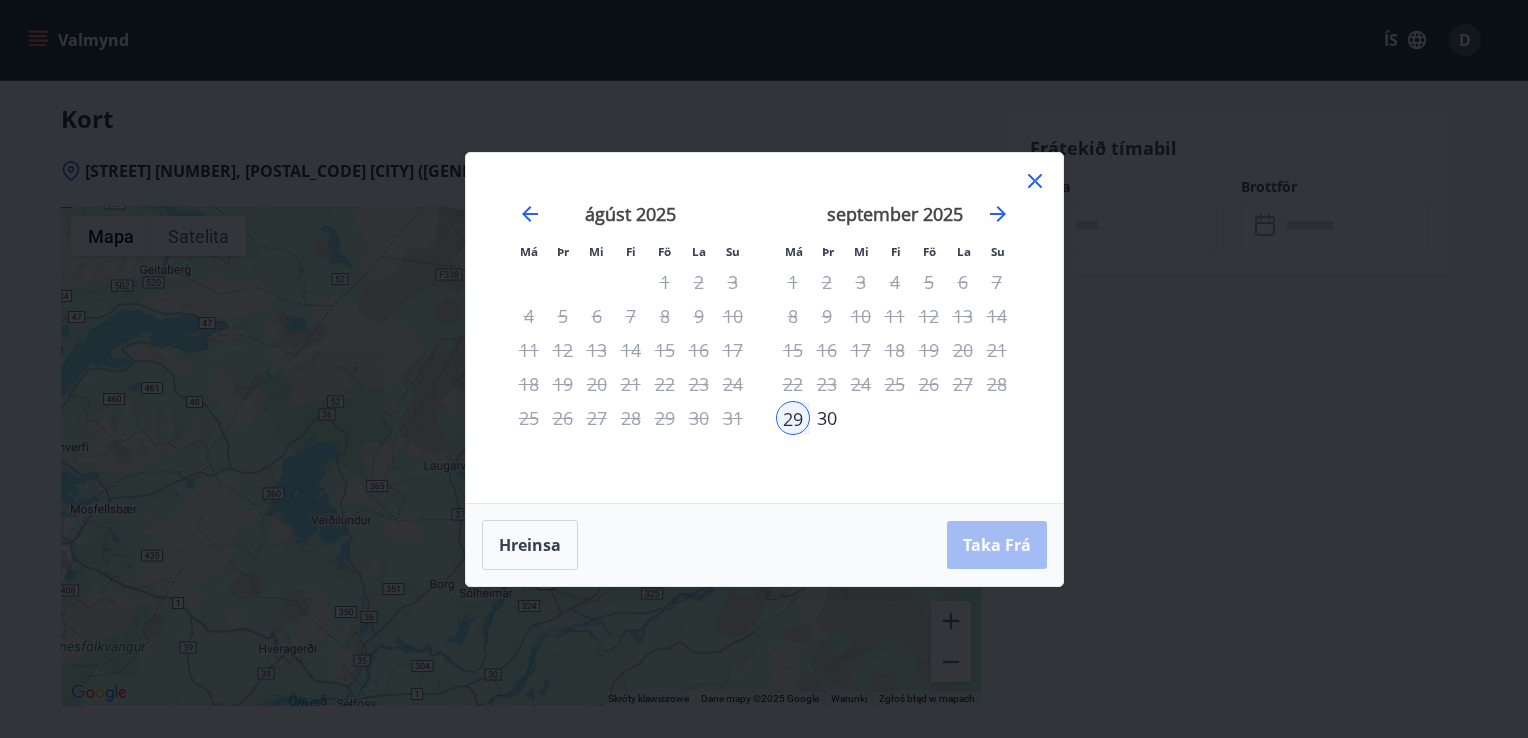 click on "30" at bounding box center [827, 418] 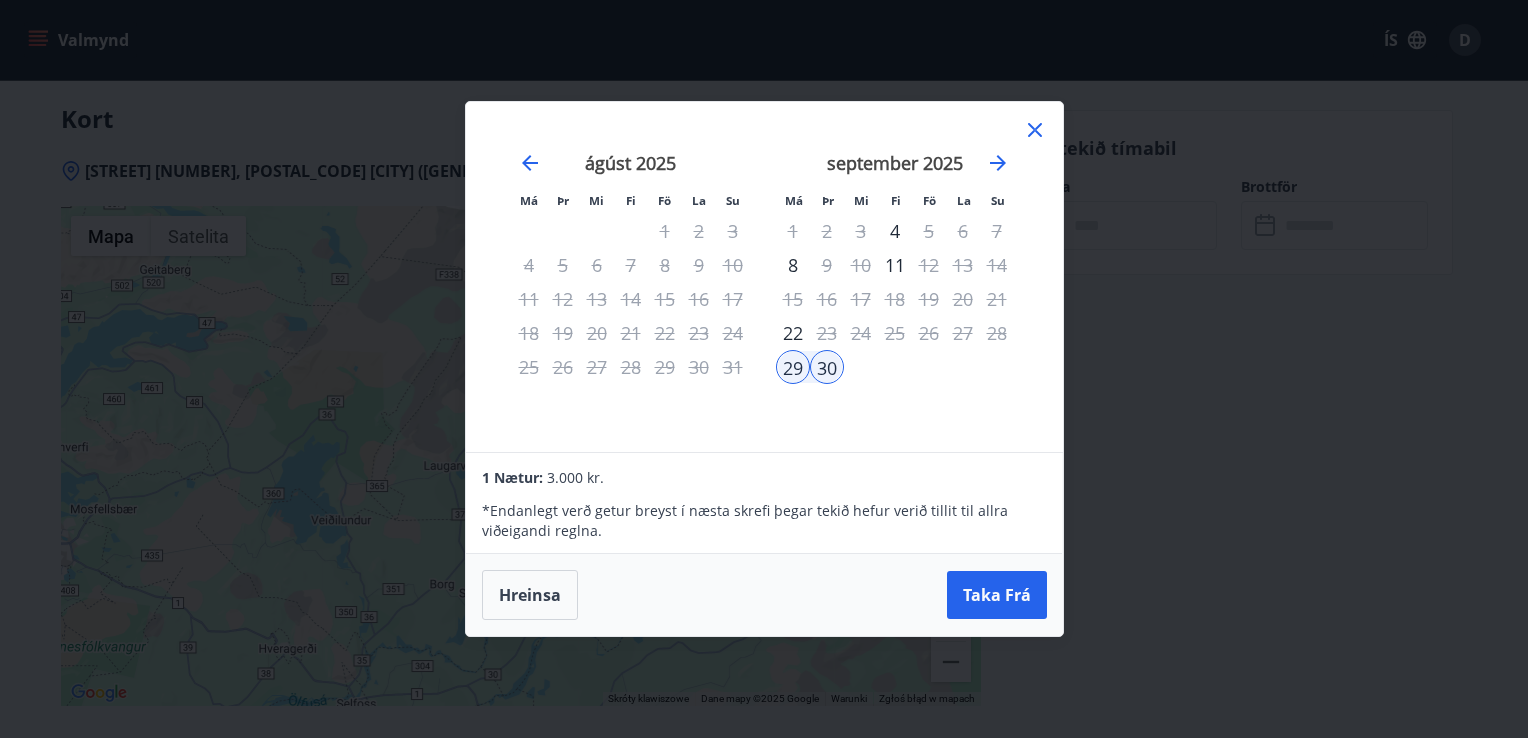 click 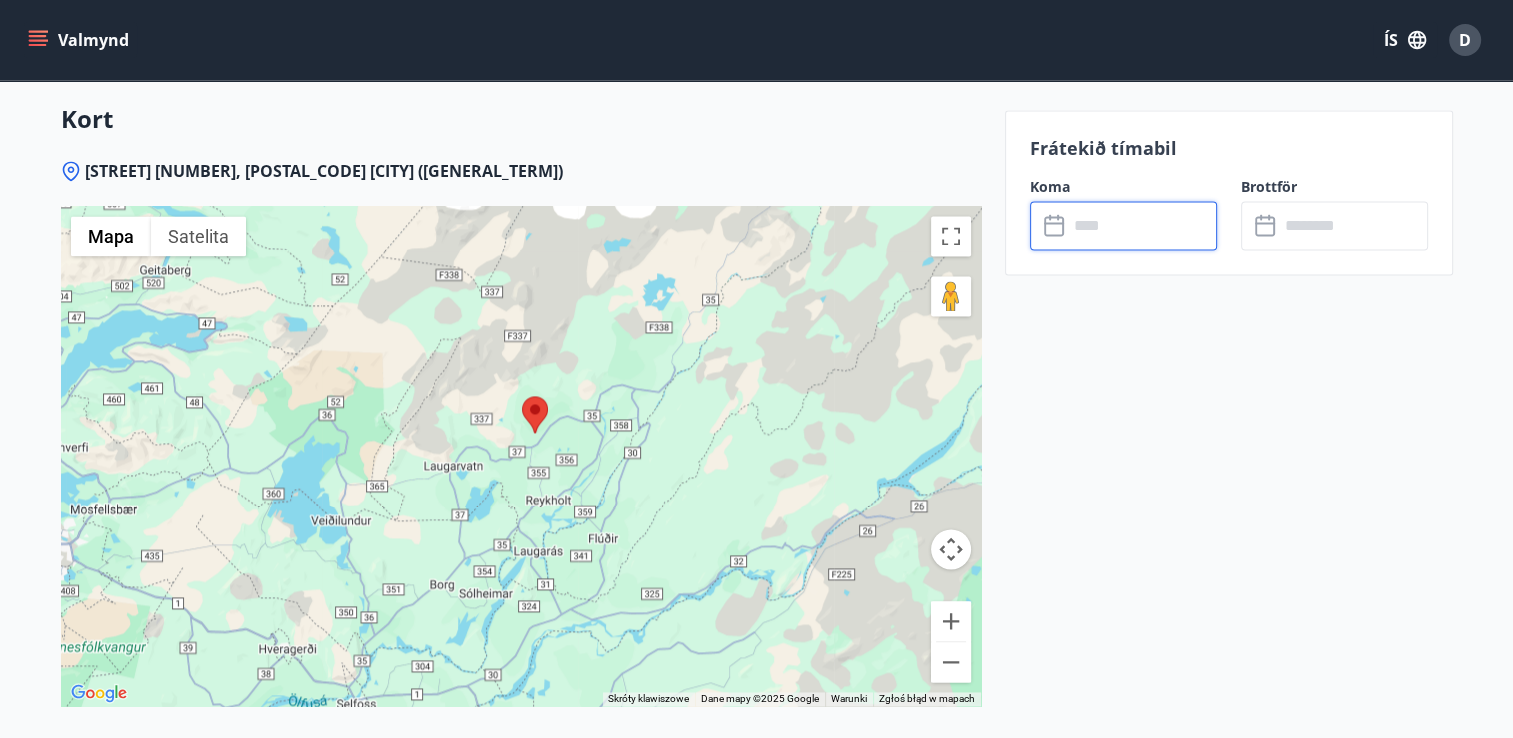 scroll, scrollTop: 2085, scrollLeft: 0, axis: vertical 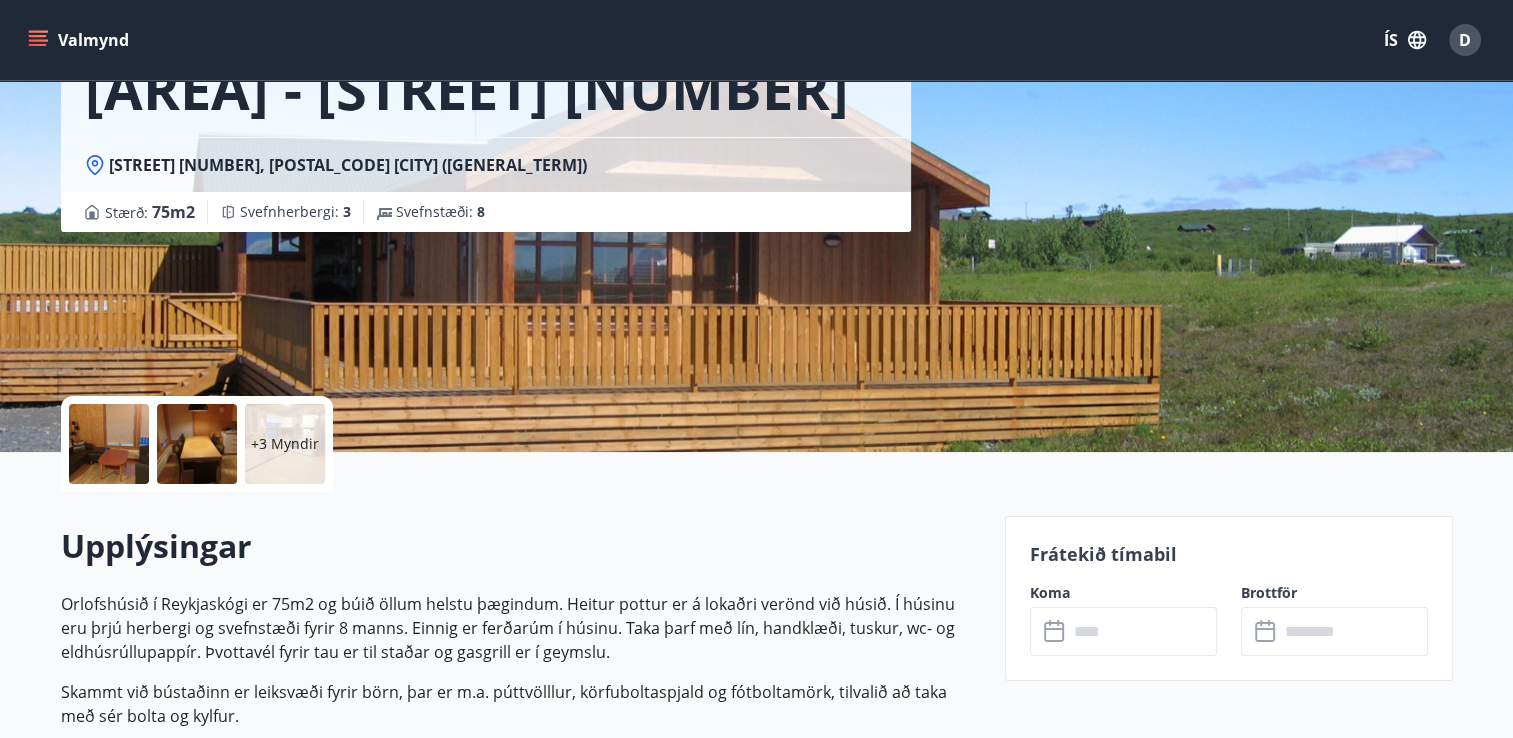 click at bounding box center [197, 444] 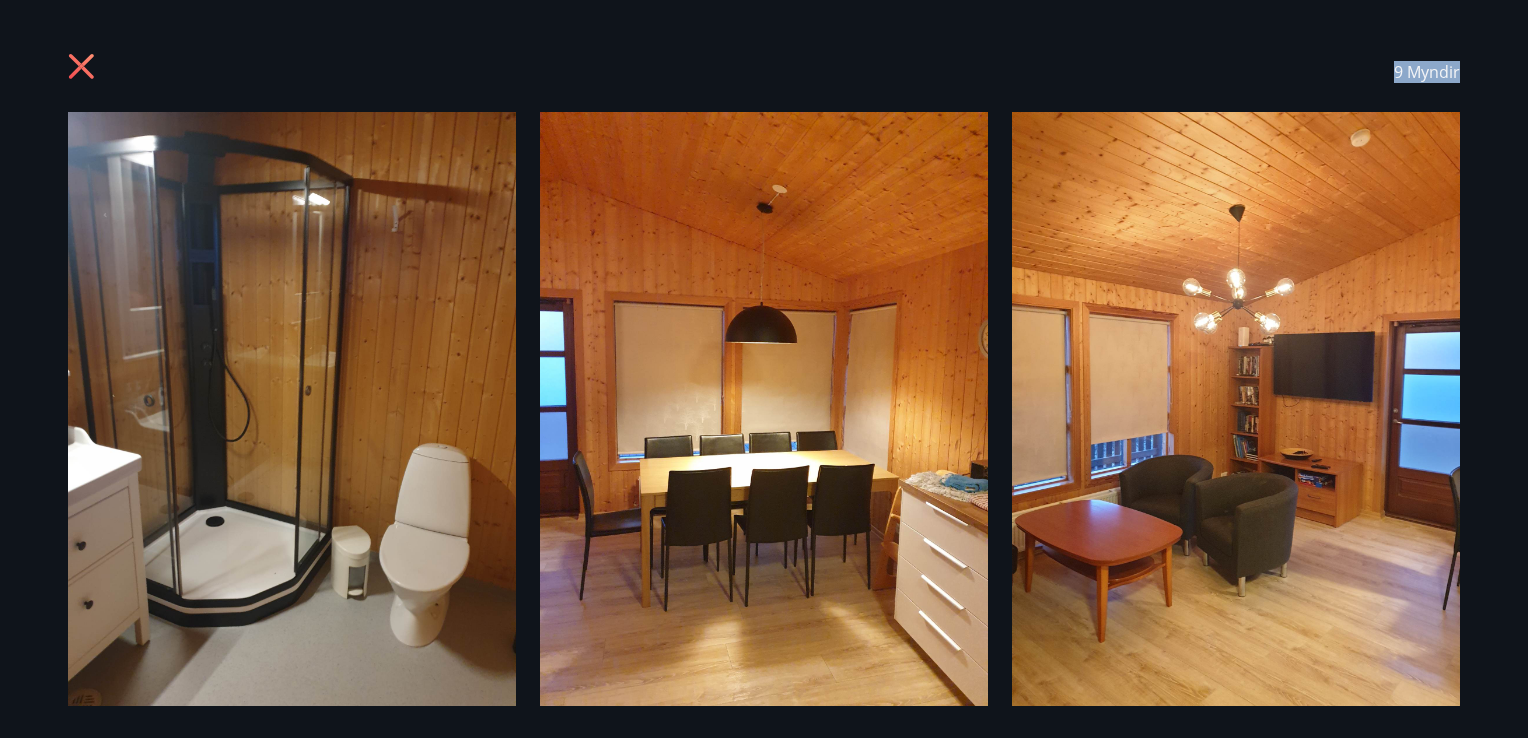drag, startPoint x: 1527, startPoint y: 256, endPoint x: 1531, endPoint y: 606, distance: 350.02286 